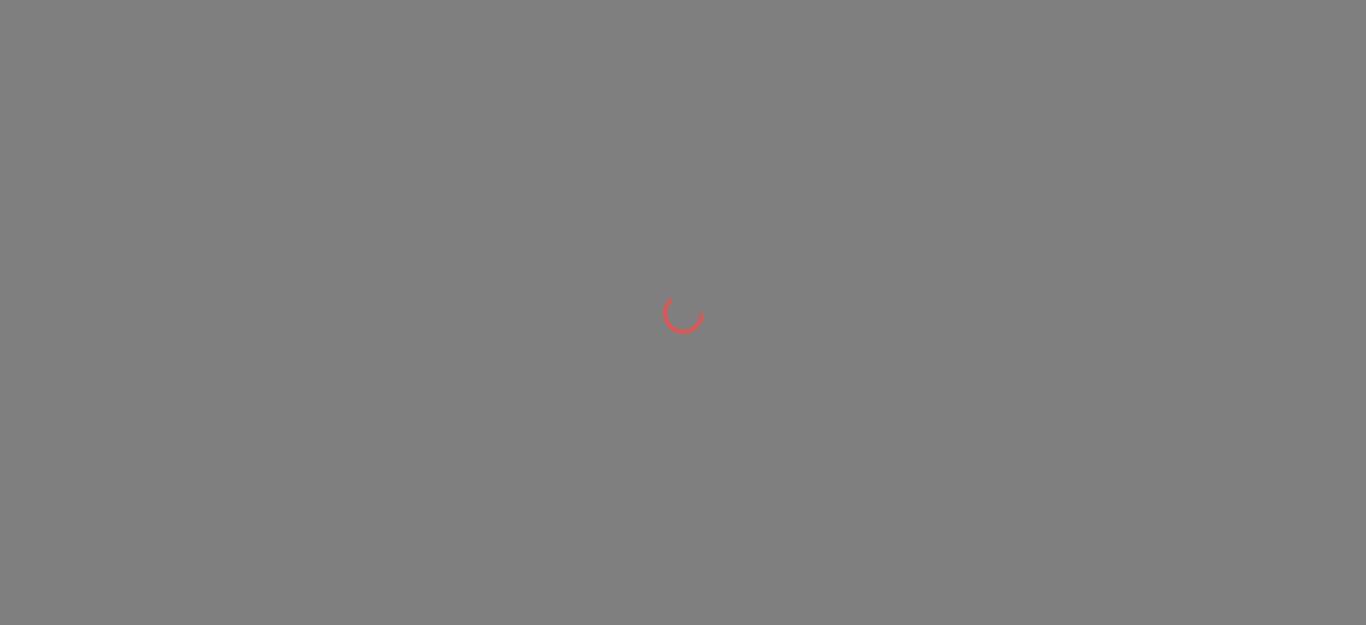scroll, scrollTop: 0, scrollLeft: 0, axis: both 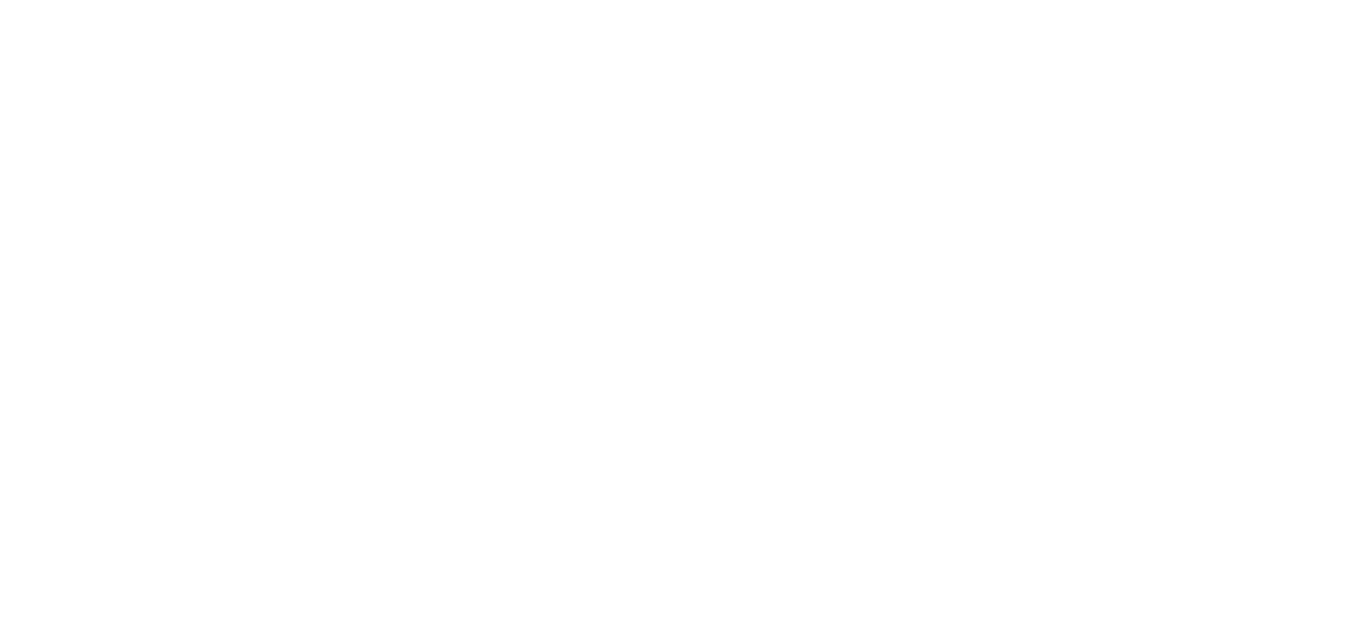 click at bounding box center [683, 0] 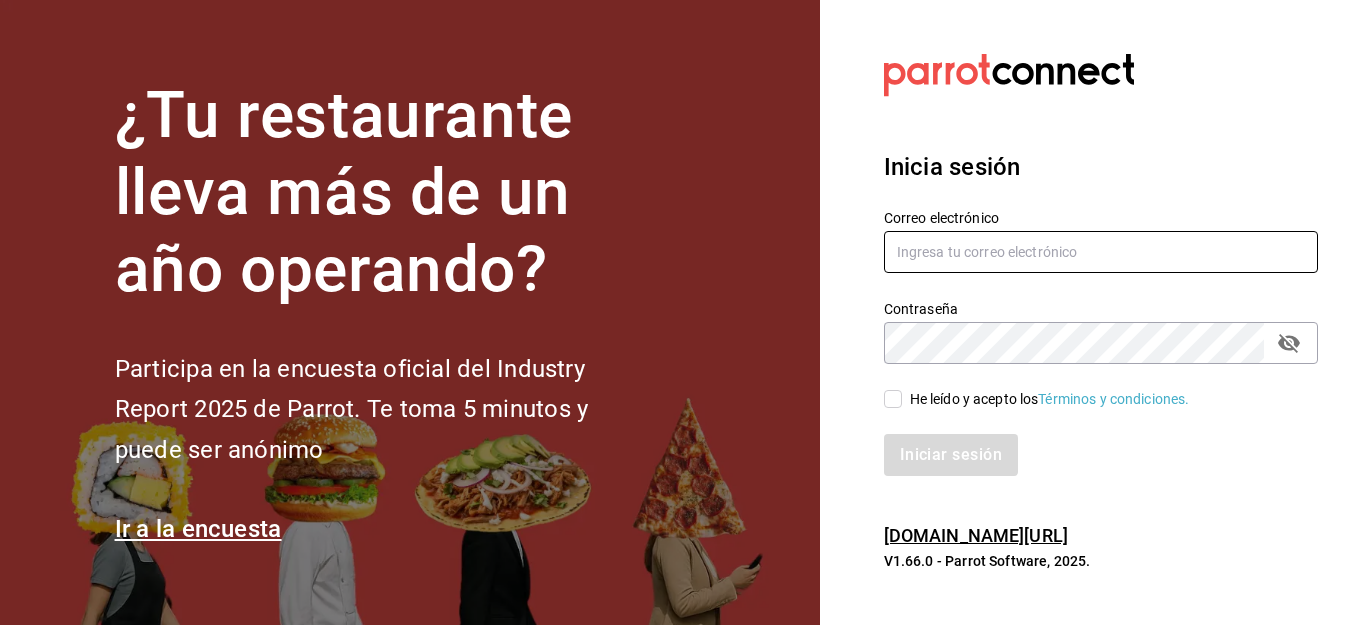 type on "cuerno.cdmx@grupocosteno.com" 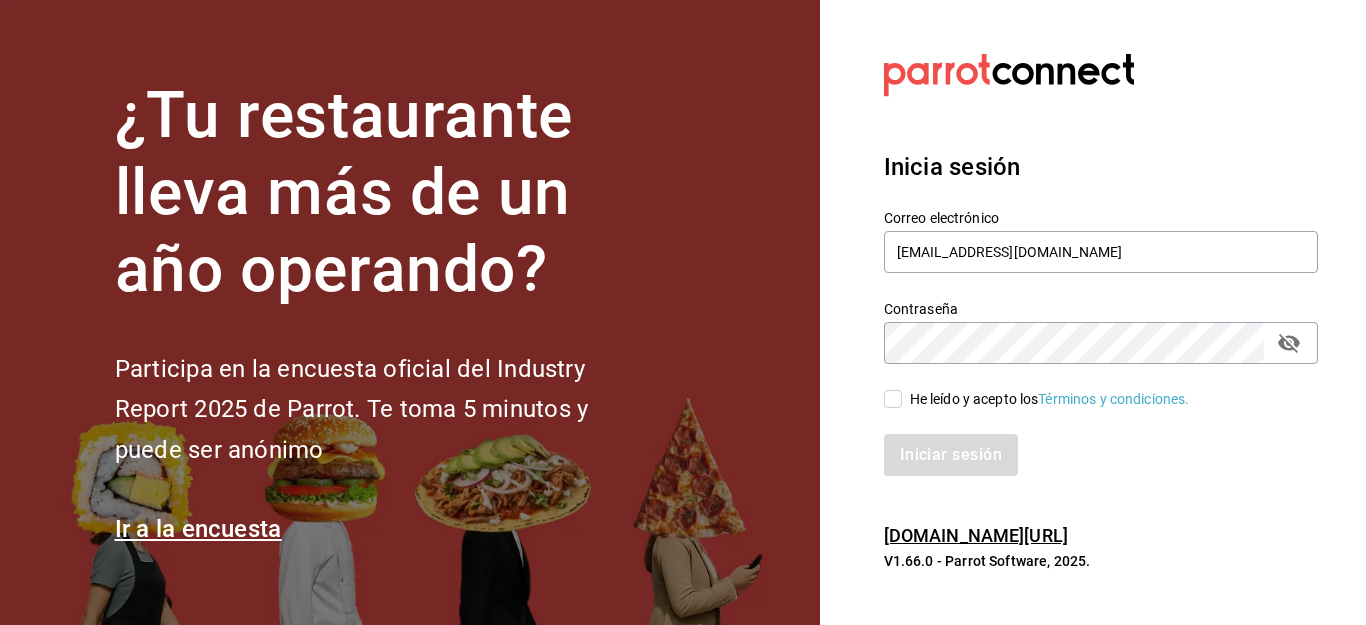 click on "He leído y acepto los  Términos y condiciones." at bounding box center [893, 399] 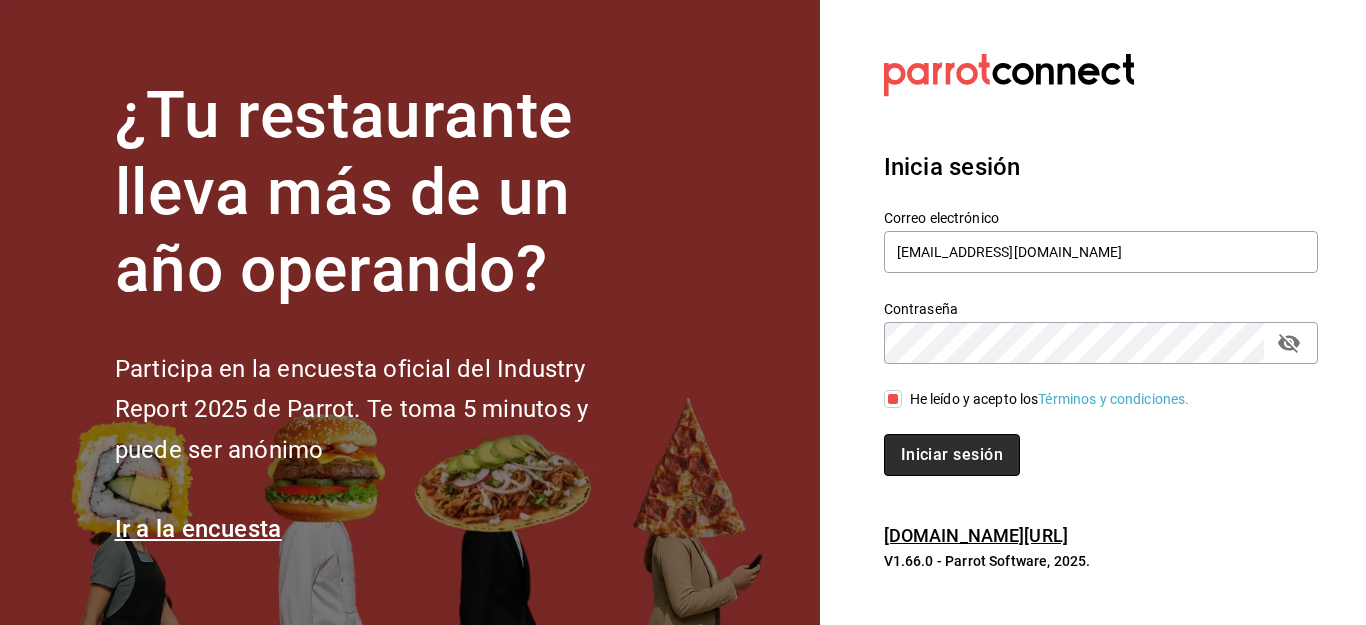 click on "Iniciar sesión" at bounding box center [952, 455] 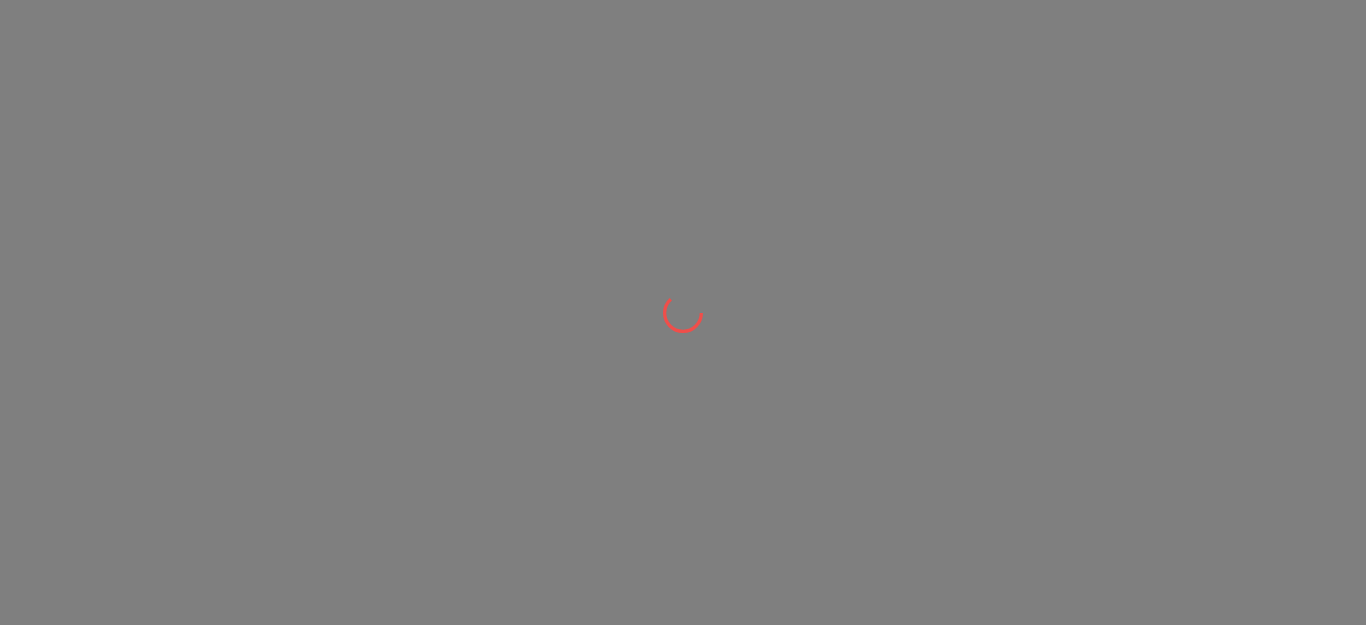 scroll, scrollTop: 0, scrollLeft: 0, axis: both 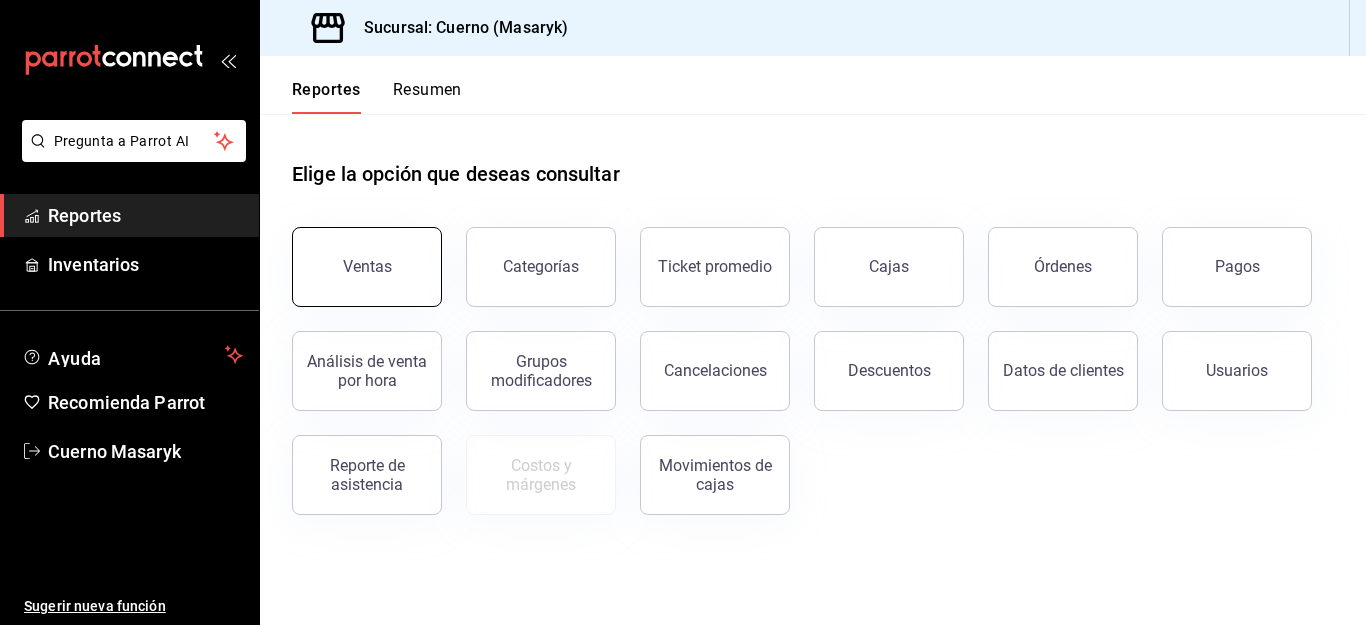 click on "Ventas" at bounding box center [367, 267] 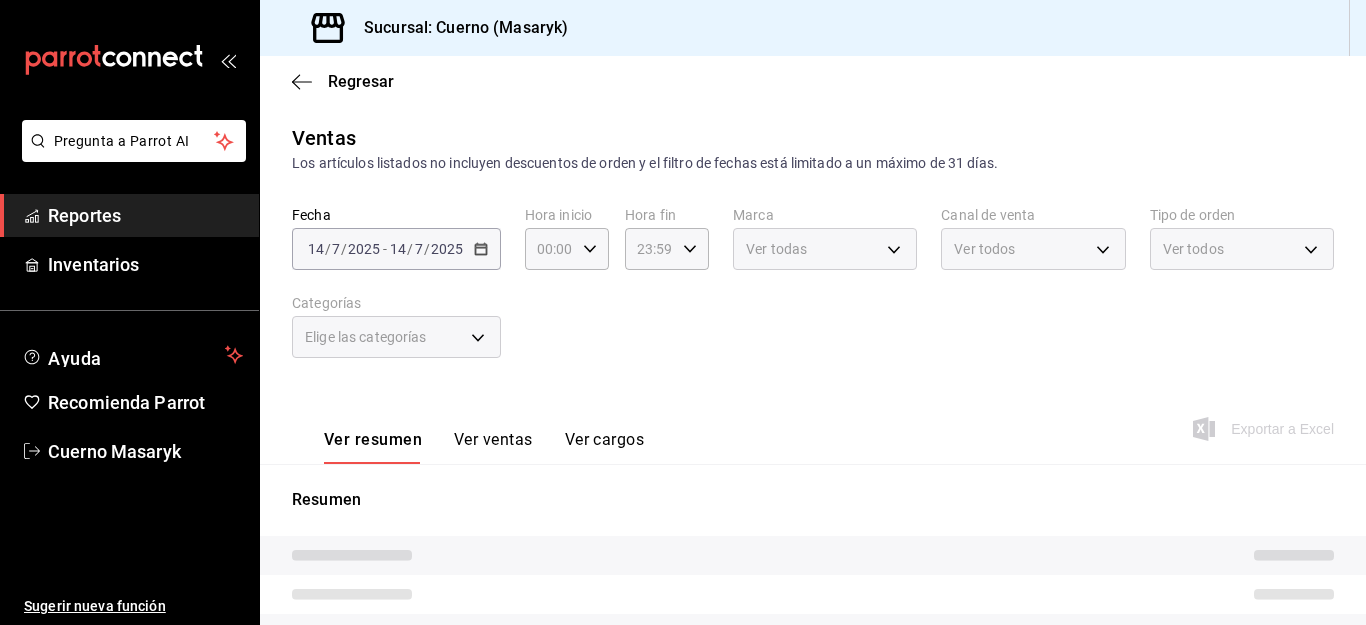 click 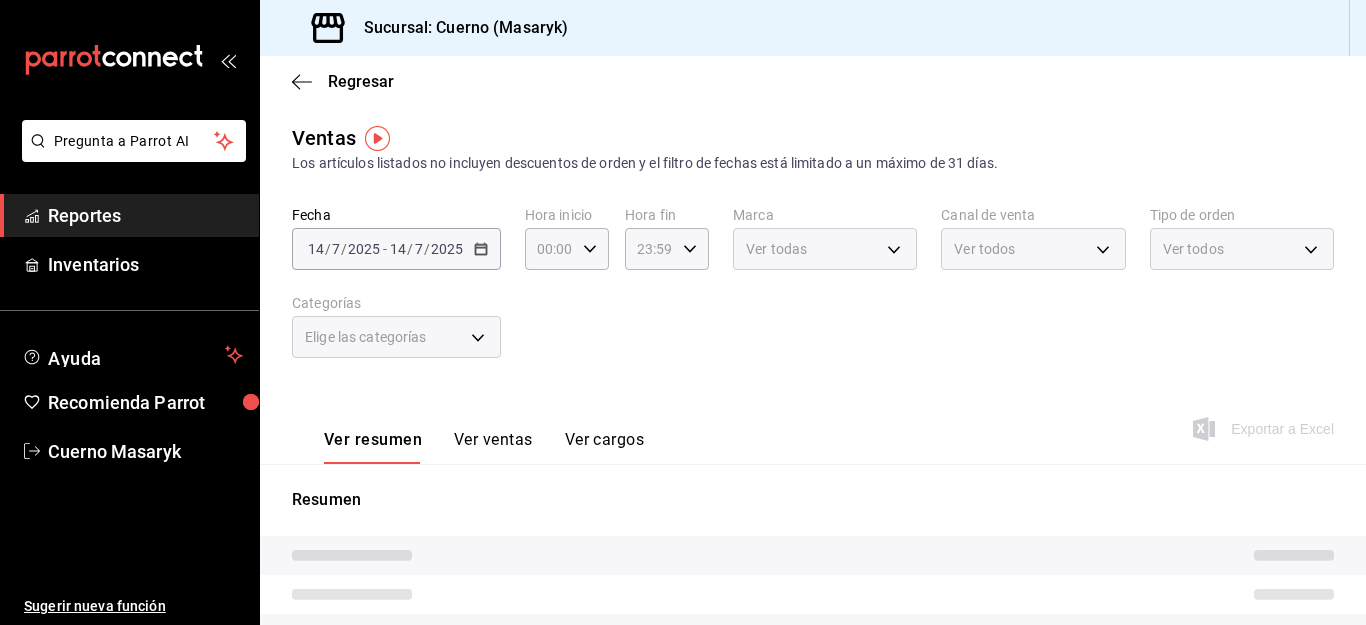 click 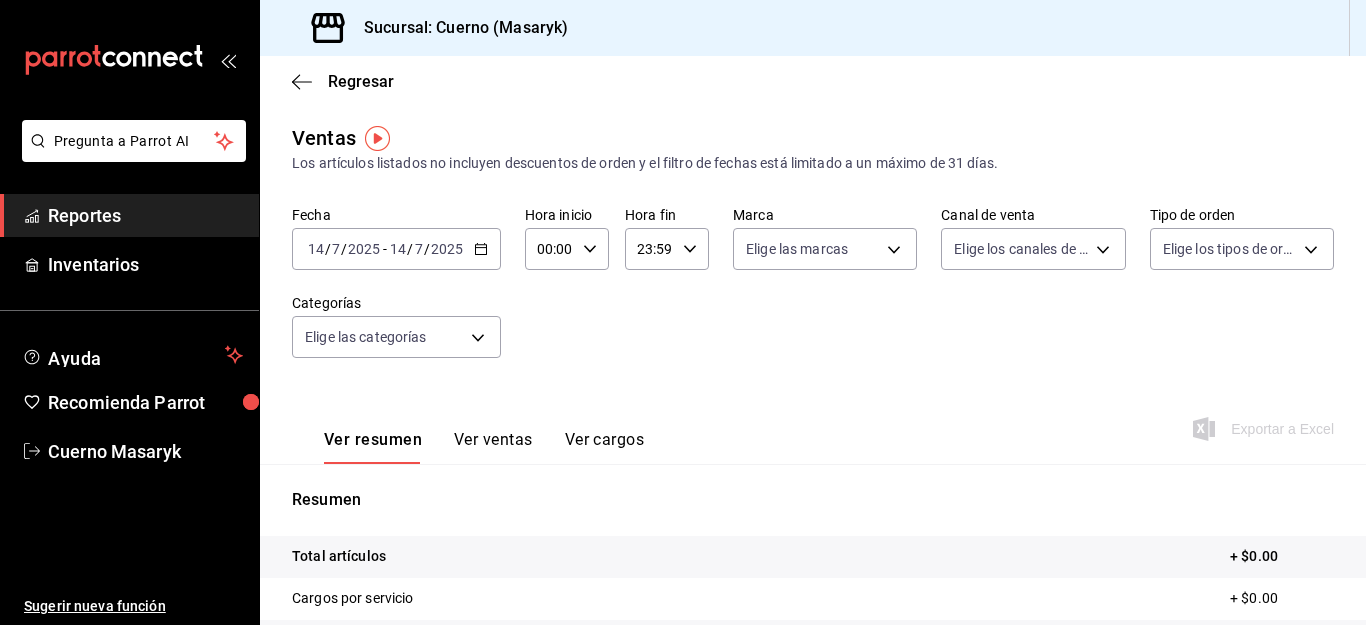 click 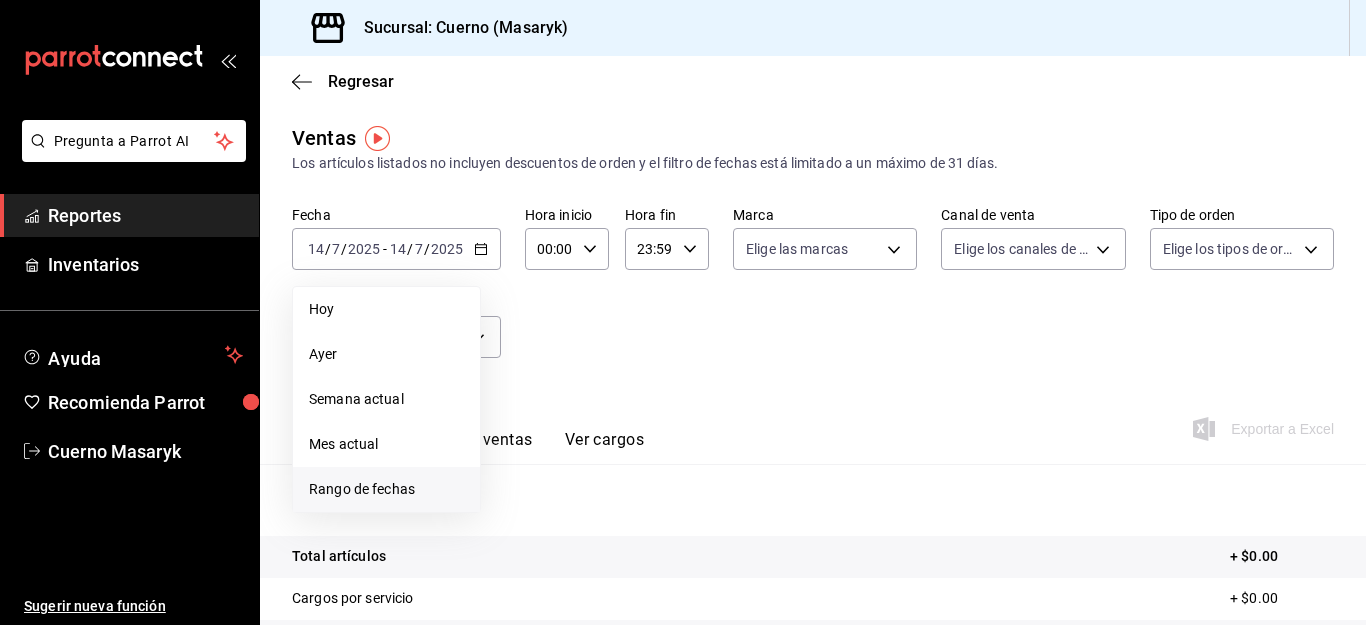 click on "Rango de fechas" at bounding box center (386, 489) 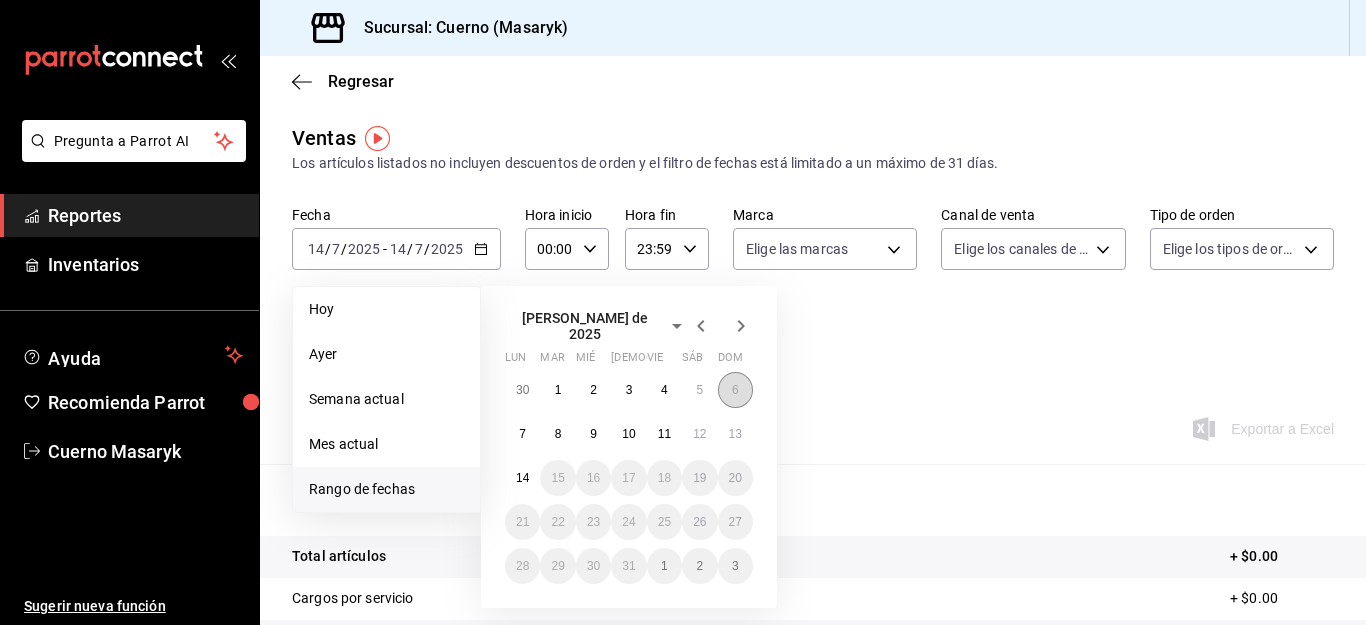 click on "6" at bounding box center (735, 390) 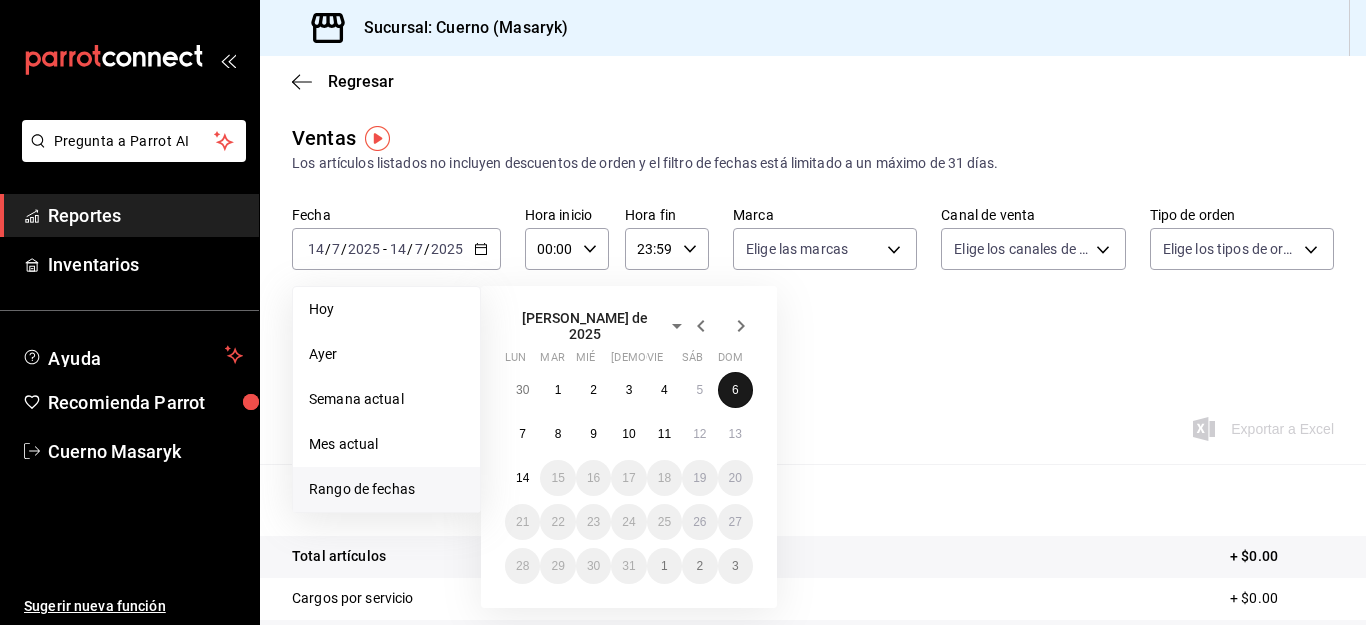 click on "6" at bounding box center [735, 390] 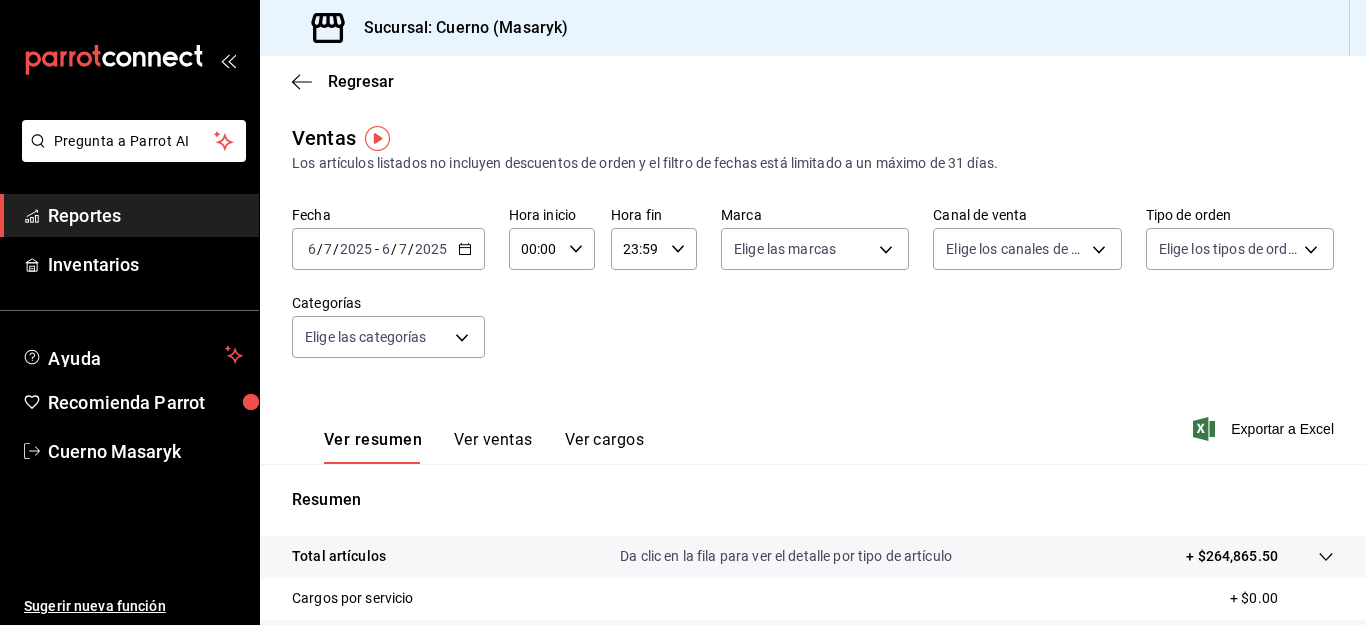 click 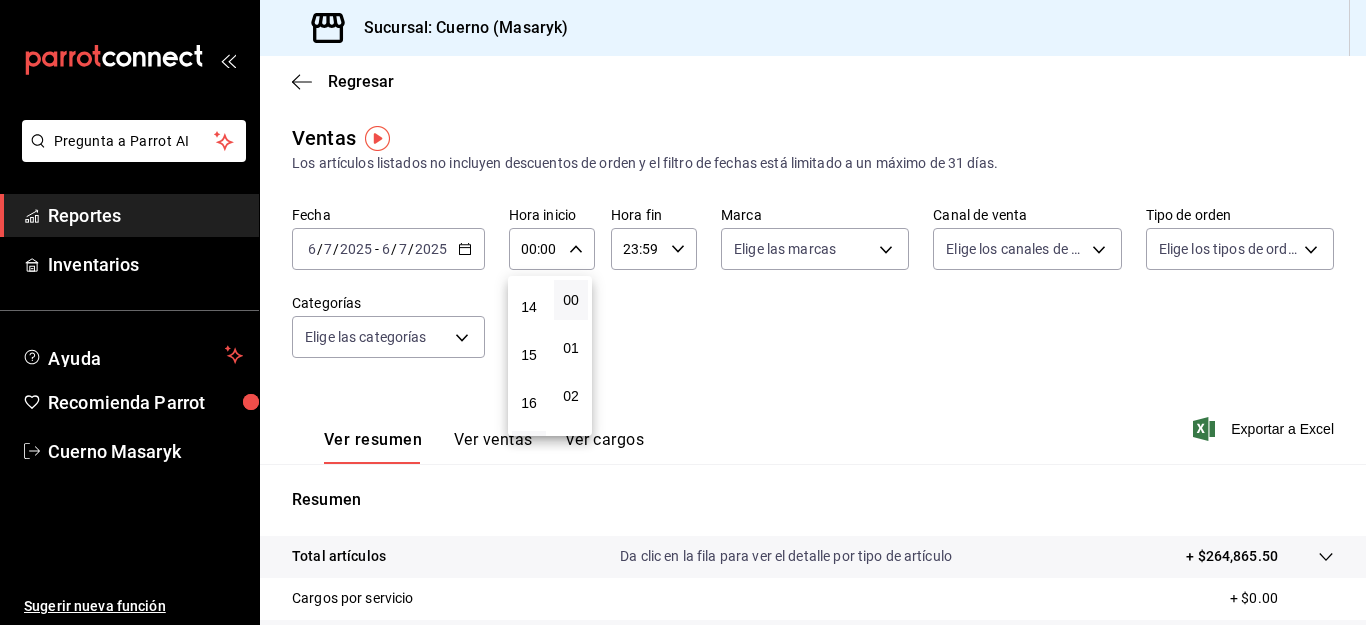 scroll, scrollTop: 700, scrollLeft: 0, axis: vertical 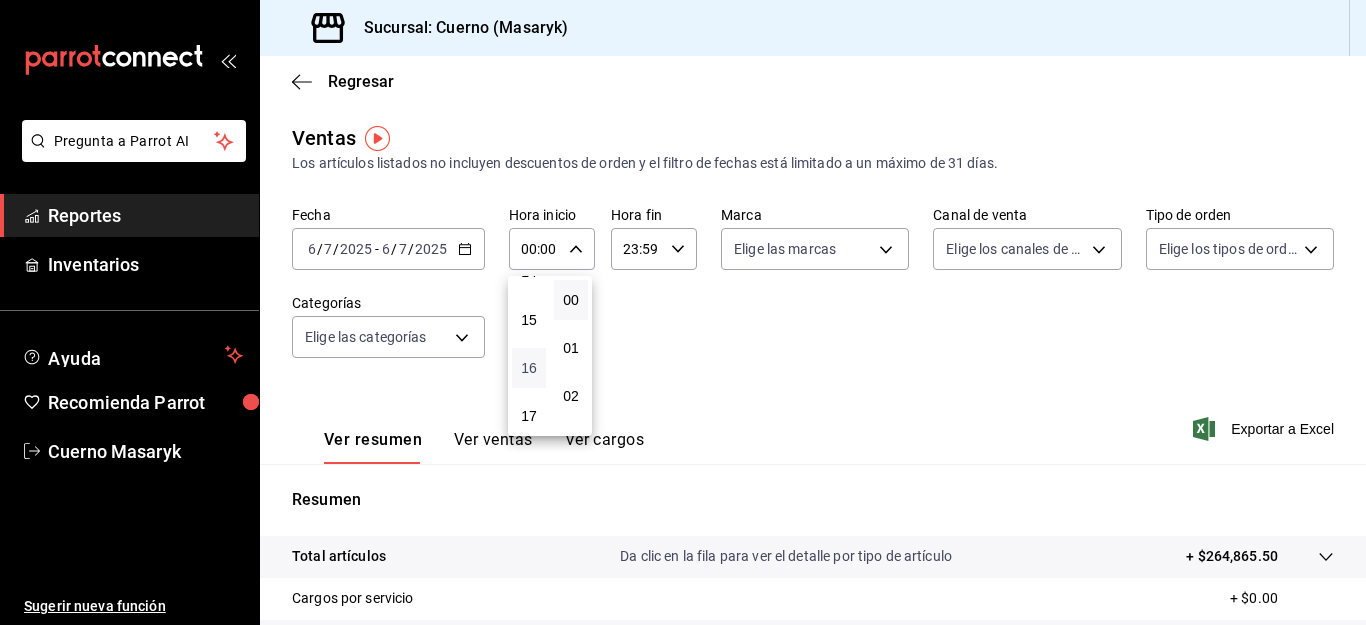 click on "16" at bounding box center (529, 368) 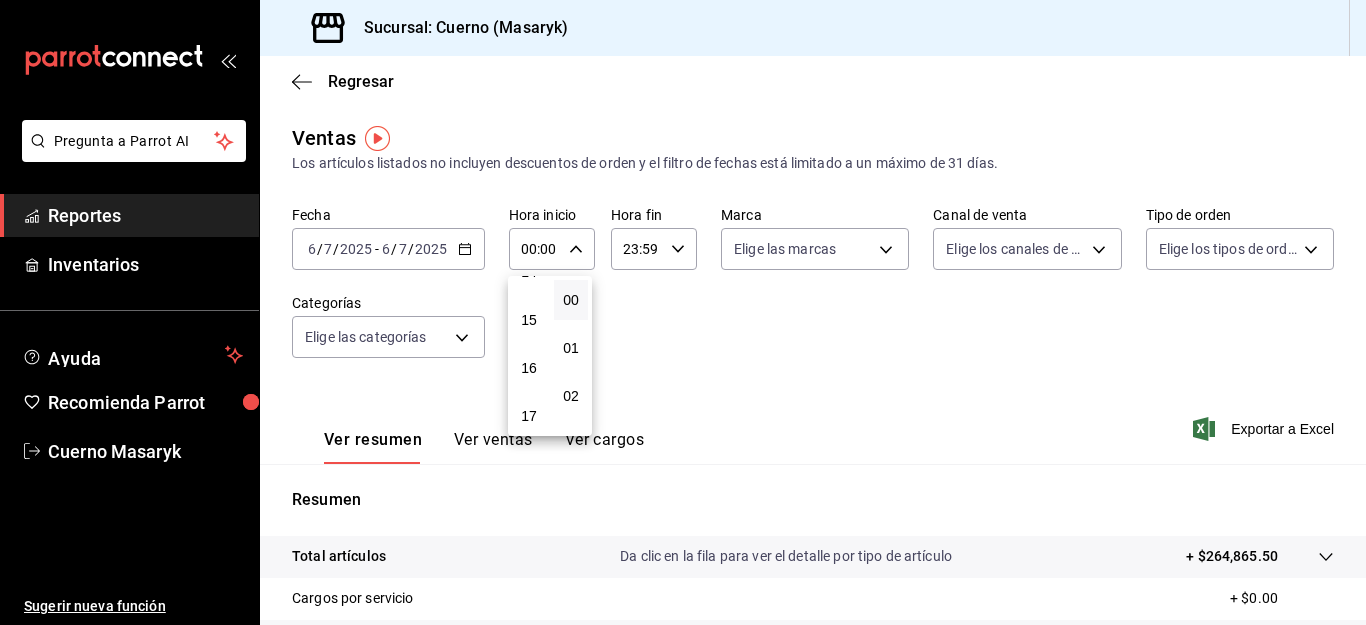type on "16:00" 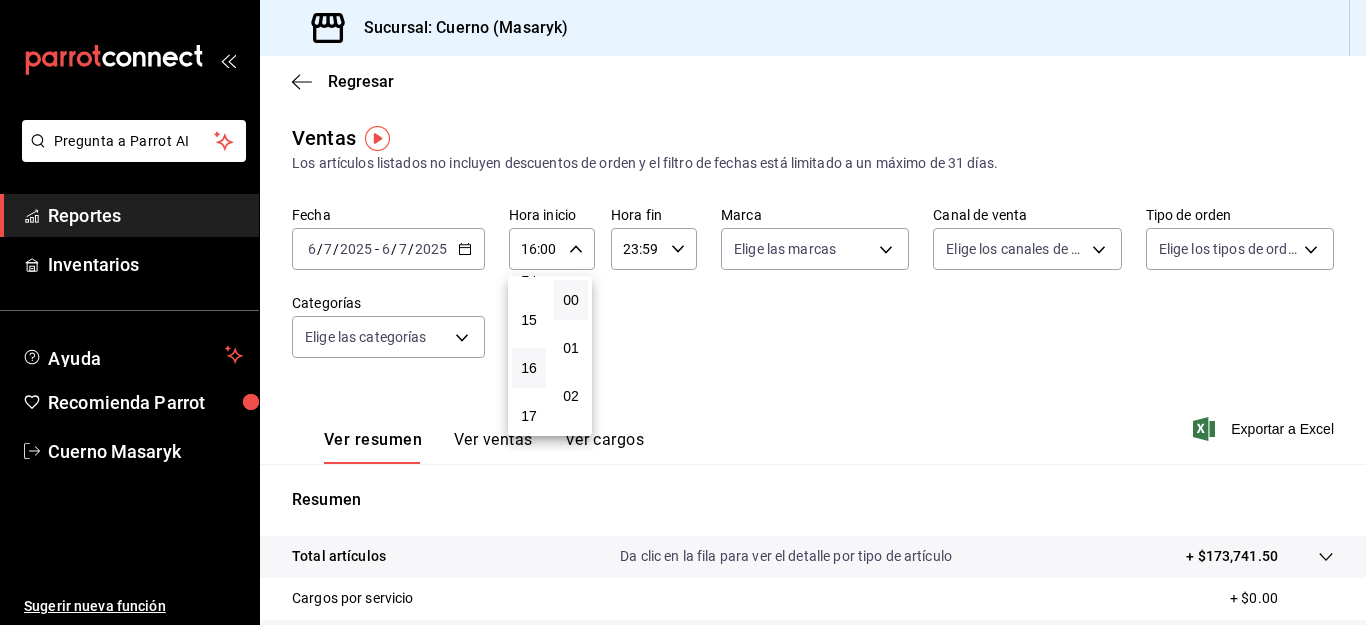 click at bounding box center [683, 312] 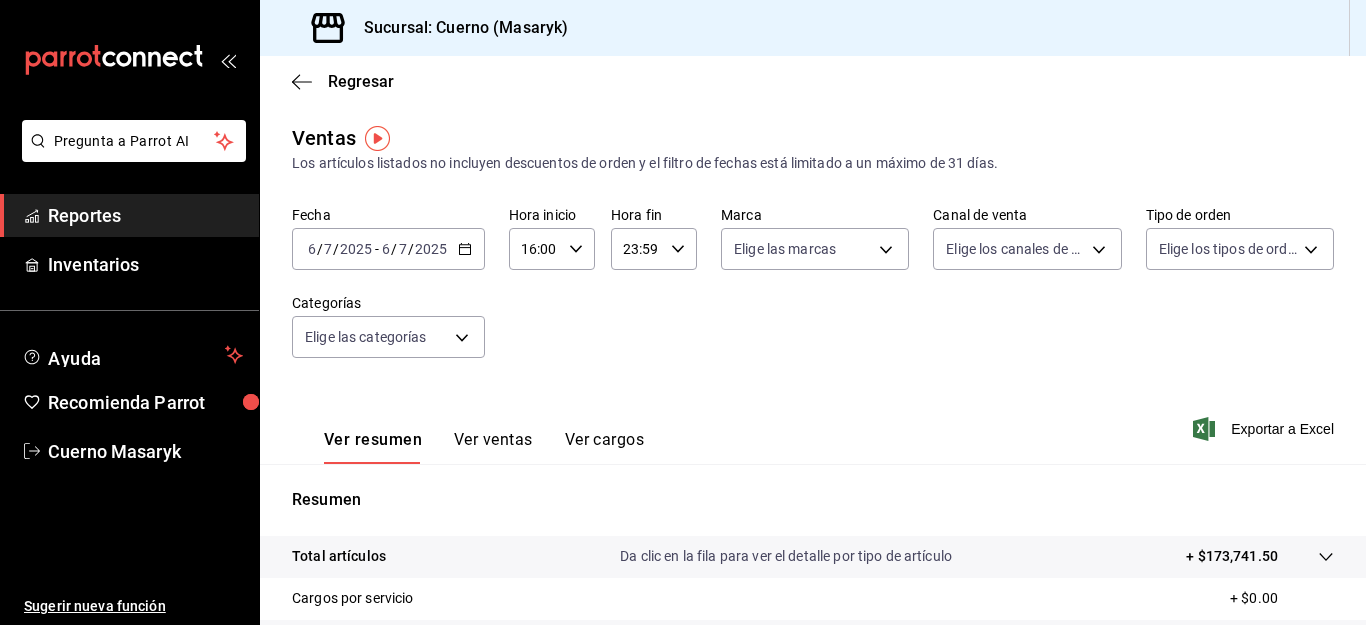 click on "Ver ventas" at bounding box center [493, 447] 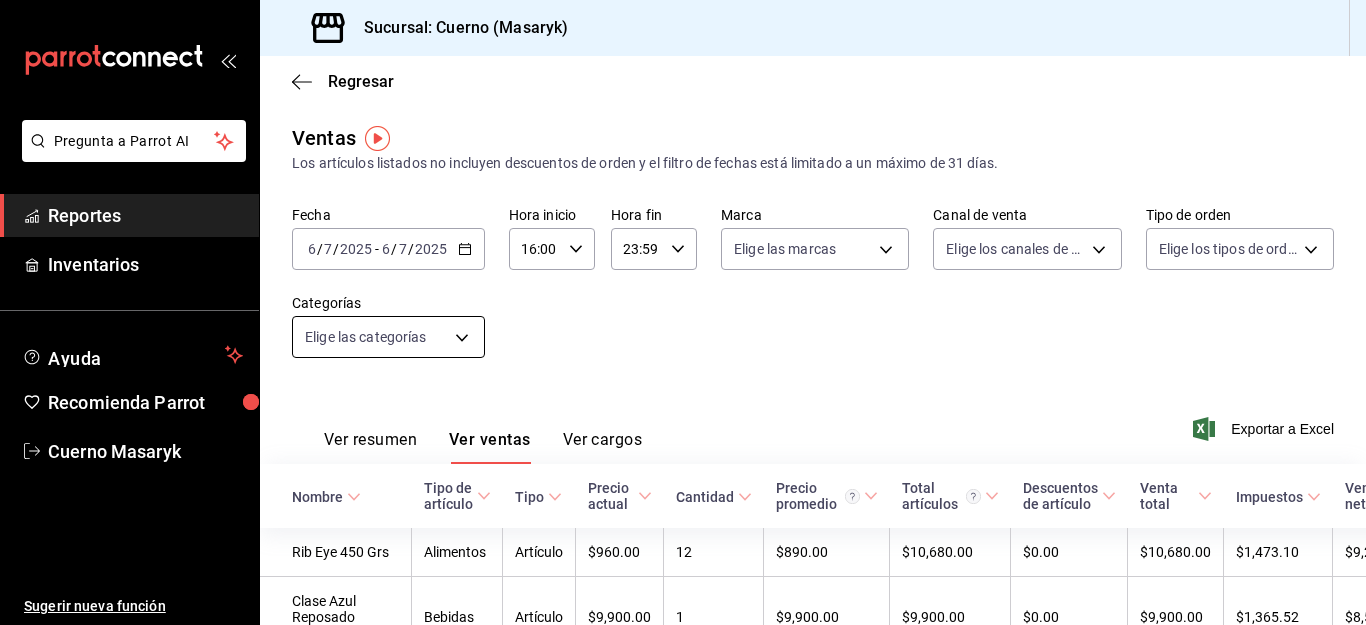 click on "Pregunta a Parrot AI Reportes   Inventarios   Ayuda Recomienda Parrot   Cuerno Masaryk   Sugerir nueva función   Sucursal: Cuerno (Masaryk) Regresar Ventas Los artículos listados no incluyen descuentos de orden y el filtro de fechas está limitado a un máximo de 31 [PERSON_NAME]. Fecha [DATE] [DATE] - [DATE] [DATE] Hora inicio 16:00 Hora inicio Hora fin 23:59 Hora fin Marca Elige las marcas Canal de venta Elige los [PERSON_NAME] de venta Tipo de orden Elige los tipos de orden Categorías Elige las categorías Ver resumen Ver ventas Ver cargos Exportar a Excel Nombre Tipo de artículo Tipo Precio actual Cantidad Precio promedio   Total artículos   Descuentos de artículo Venta total Impuestos Venta [PERSON_NAME] Rib Eye 450 Grs Alimentos Artículo $960.00 12 $890.00 $10,680.00 $0.00 $10,680.00 $1,473.10 $9,206.90 Clase Azul Reposado Botella Bebidas Artículo $9,900.00 1 $9,900.00 $9,900.00 $0.00 $9,900.00 $1,365.52 $8,534.48 Rib Eye 1 Kg Alimentos Artículo $2,190.00 4 $1,890.00 $7,560.00 $0.00 $7,560.00 5 11" at bounding box center [683, 312] 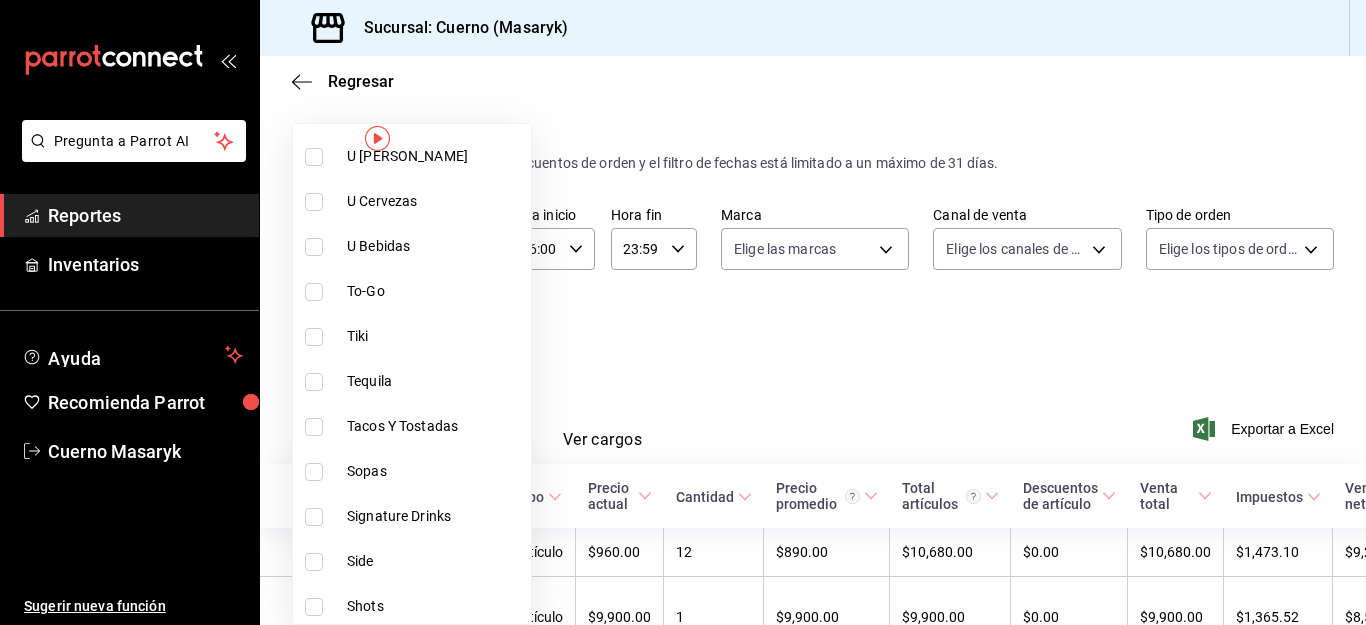 scroll, scrollTop: 900, scrollLeft: 0, axis: vertical 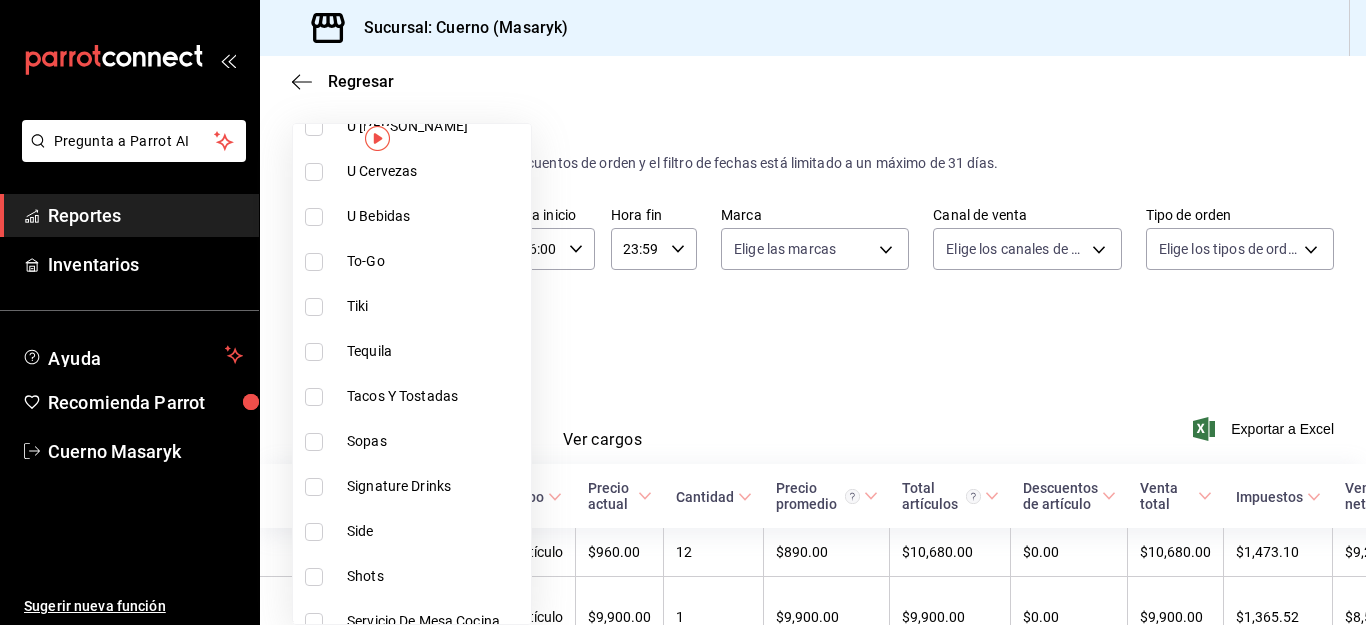 click at bounding box center (314, 487) 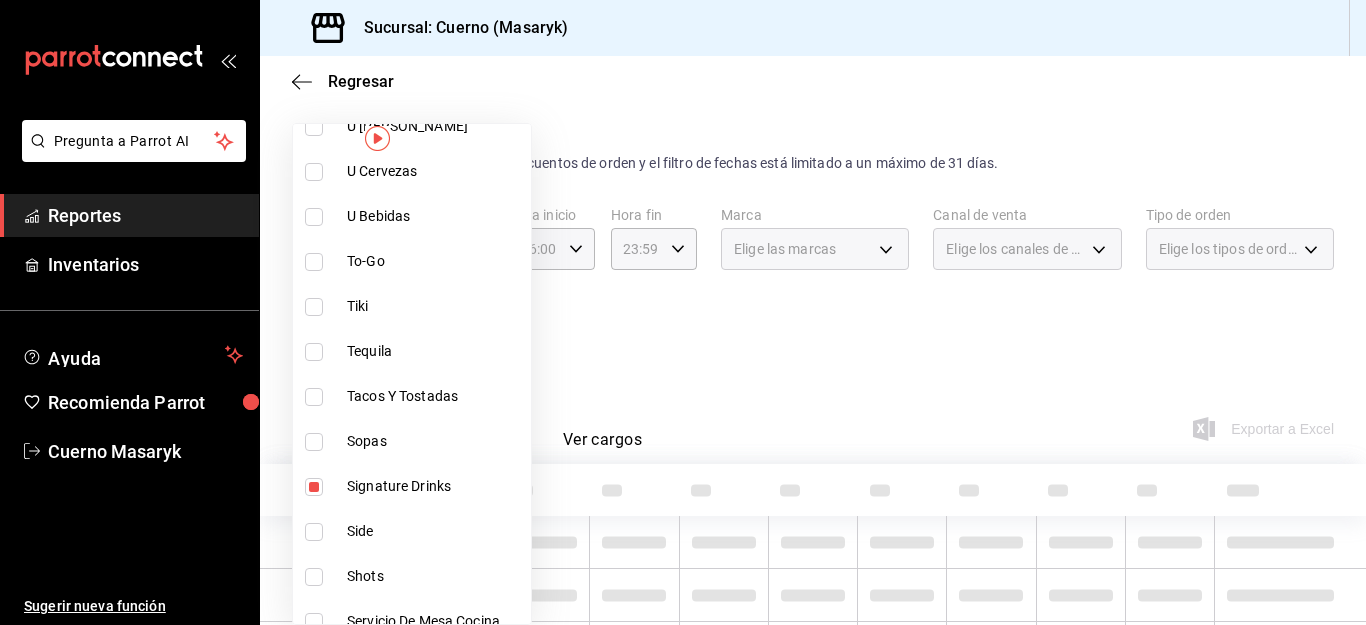 click at bounding box center [683, 312] 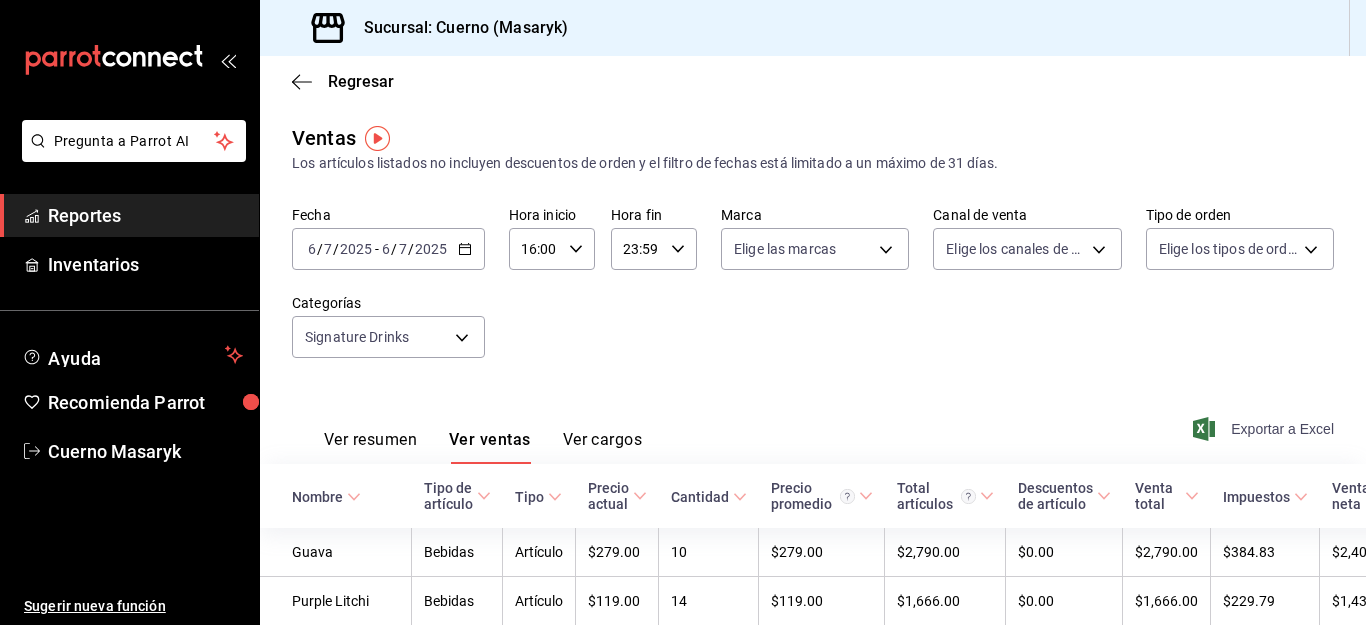 click on "Exportar a Excel" at bounding box center [1265, 429] 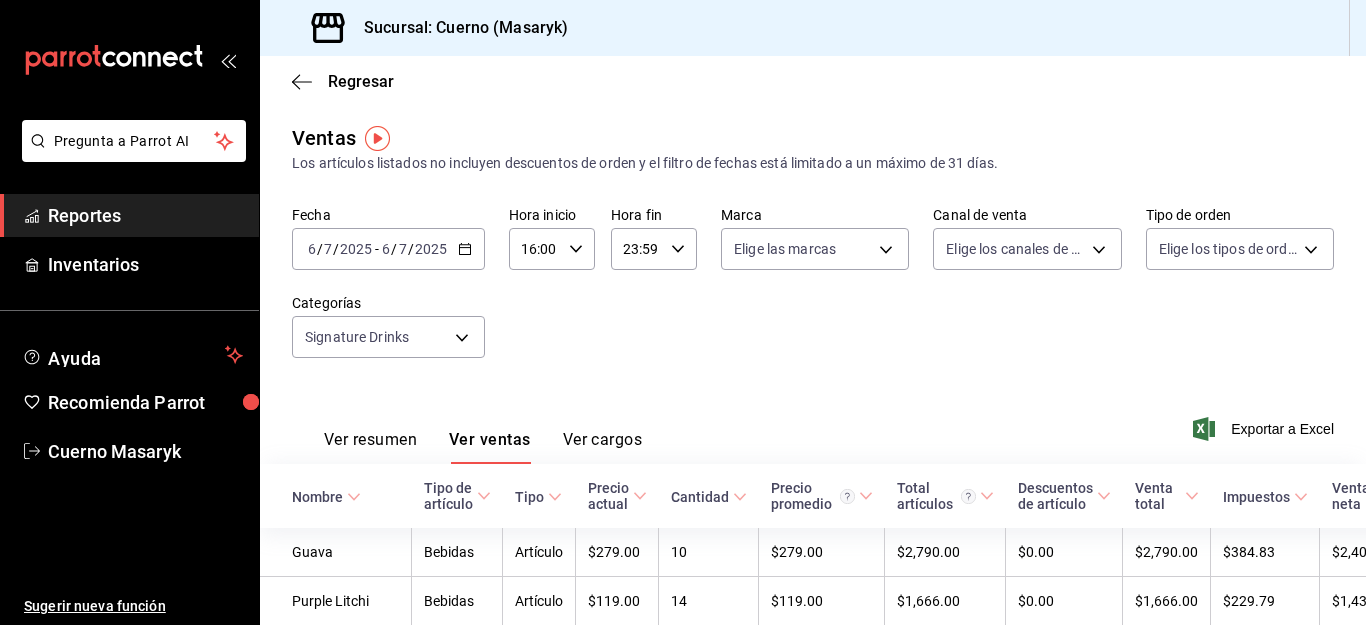 click 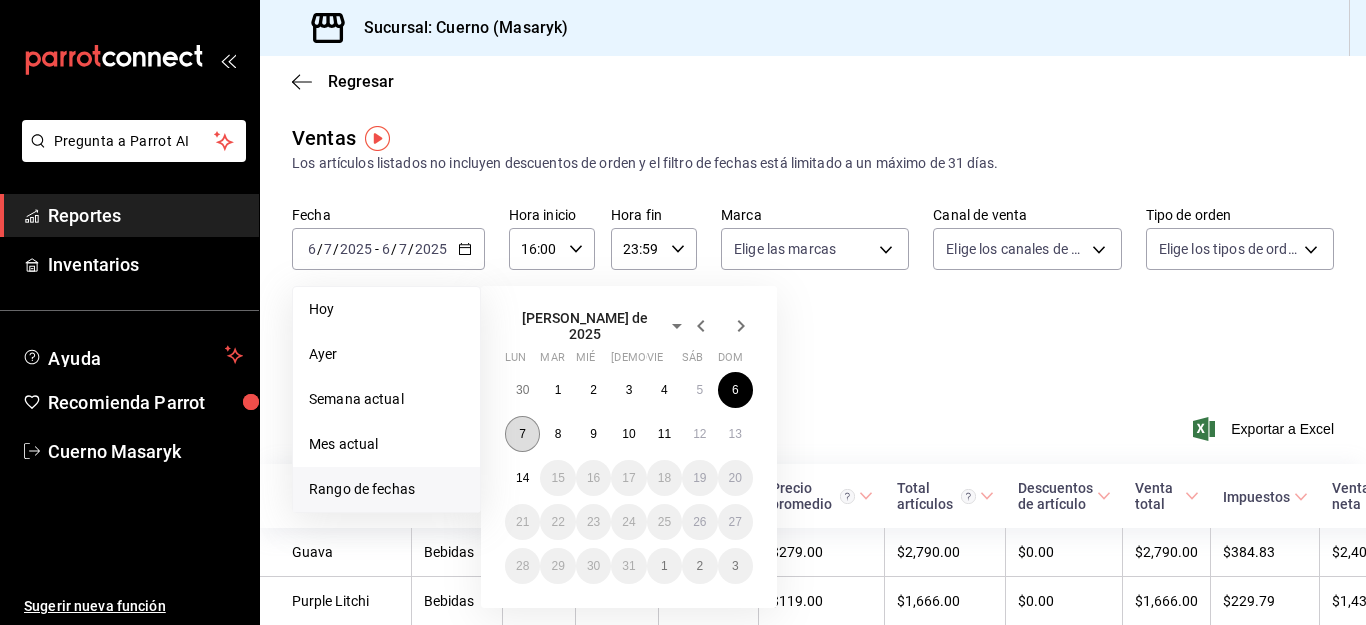 click on "7" at bounding box center (522, 434) 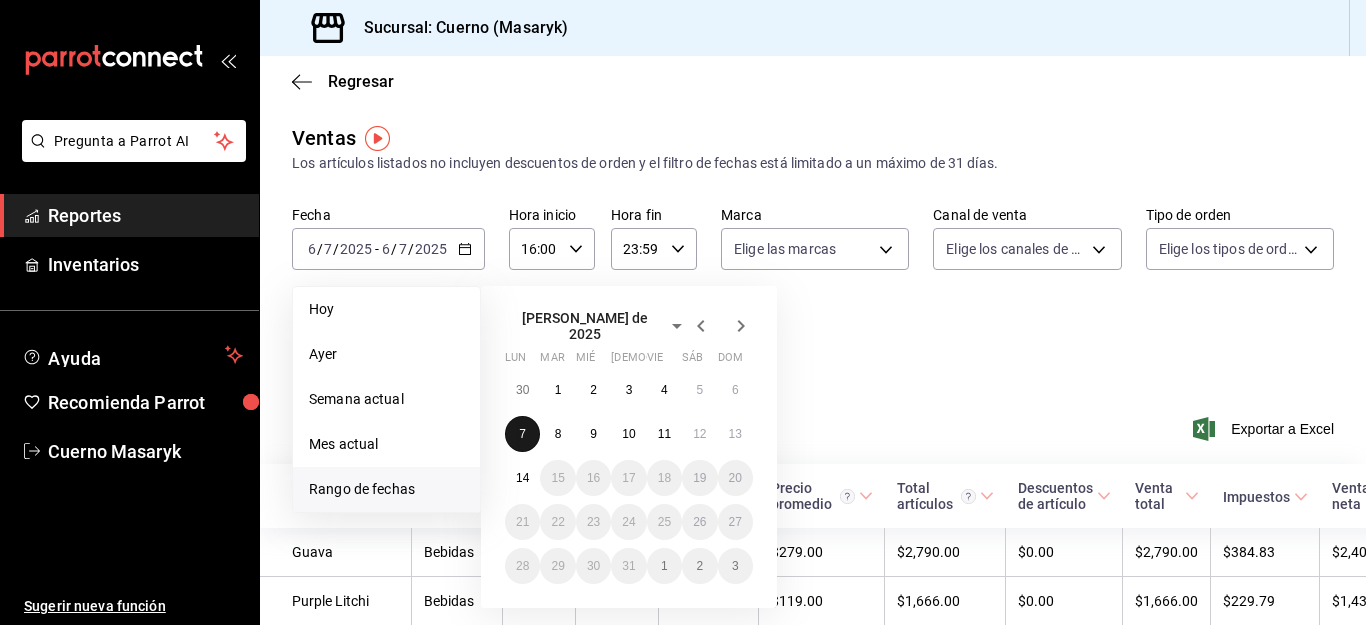 click on "7" at bounding box center (522, 434) 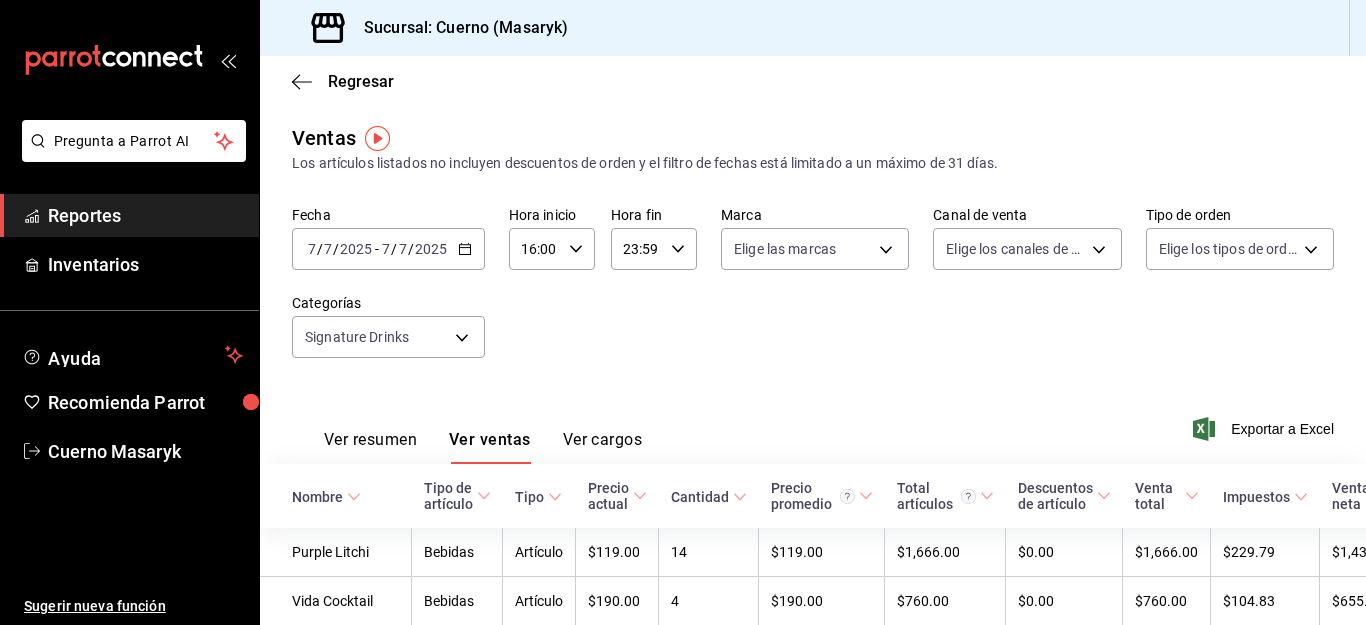 click on "Exportar a Excel" at bounding box center (1265, 429) 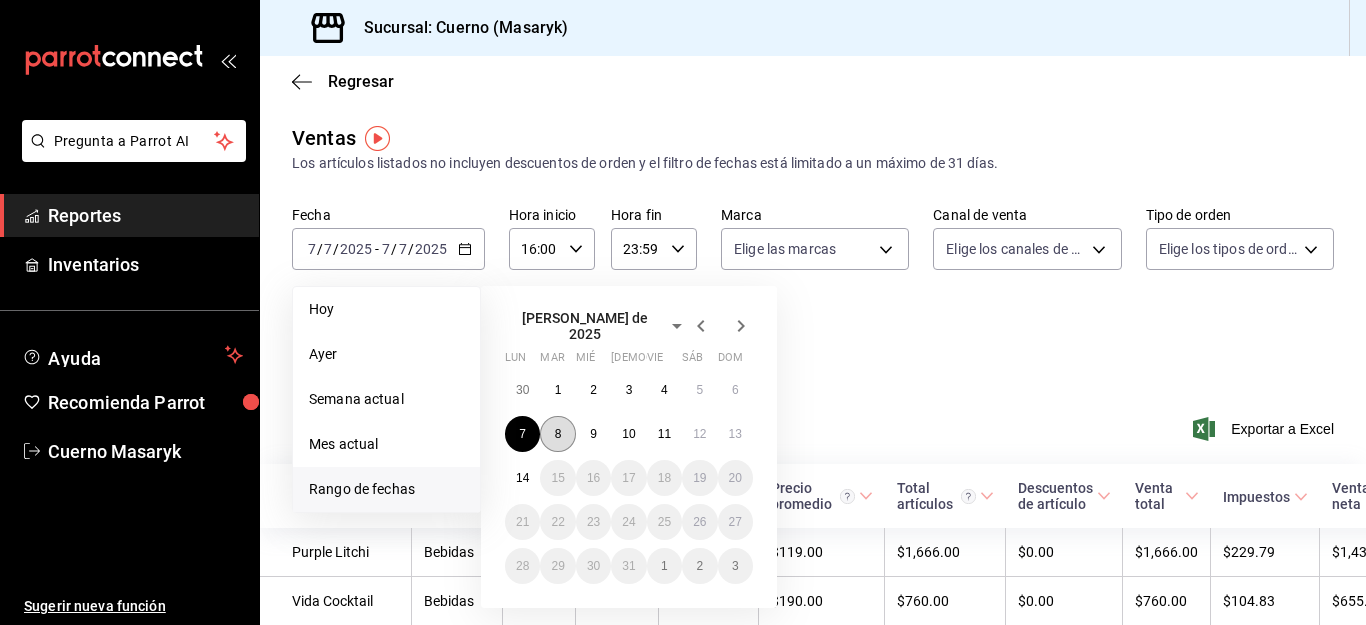 click on "8" at bounding box center (557, 434) 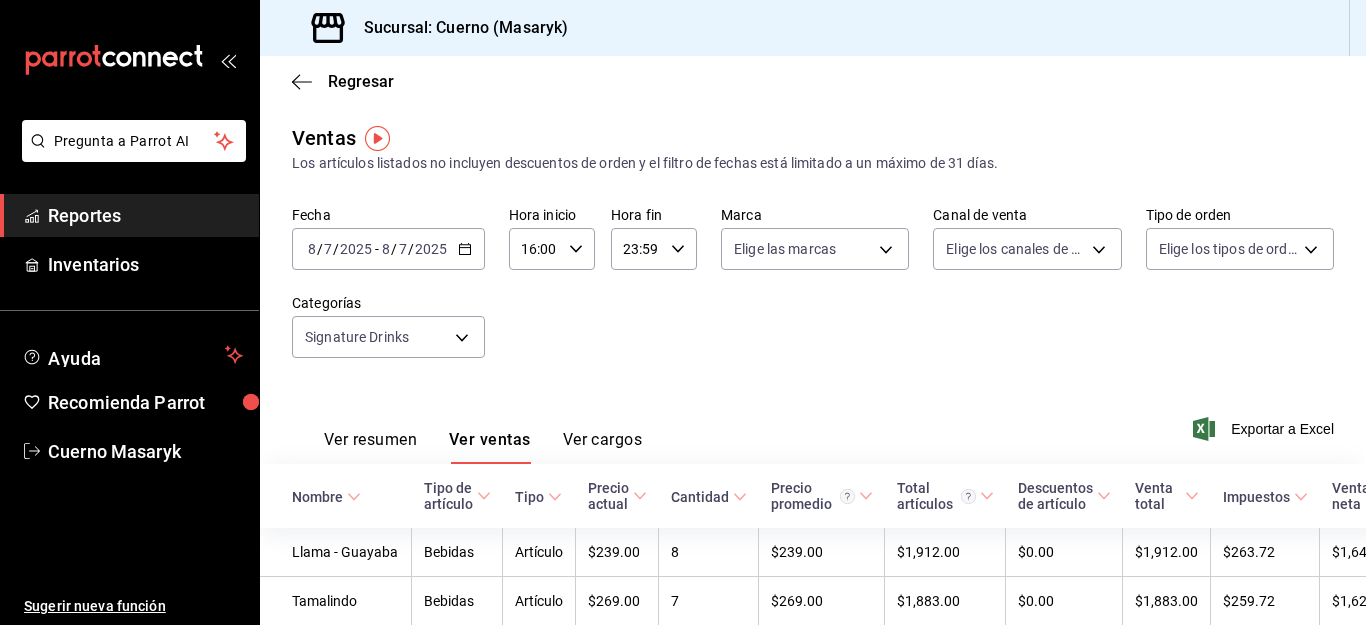 click on "Exportar a Excel" at bounding box center [1265, 429] 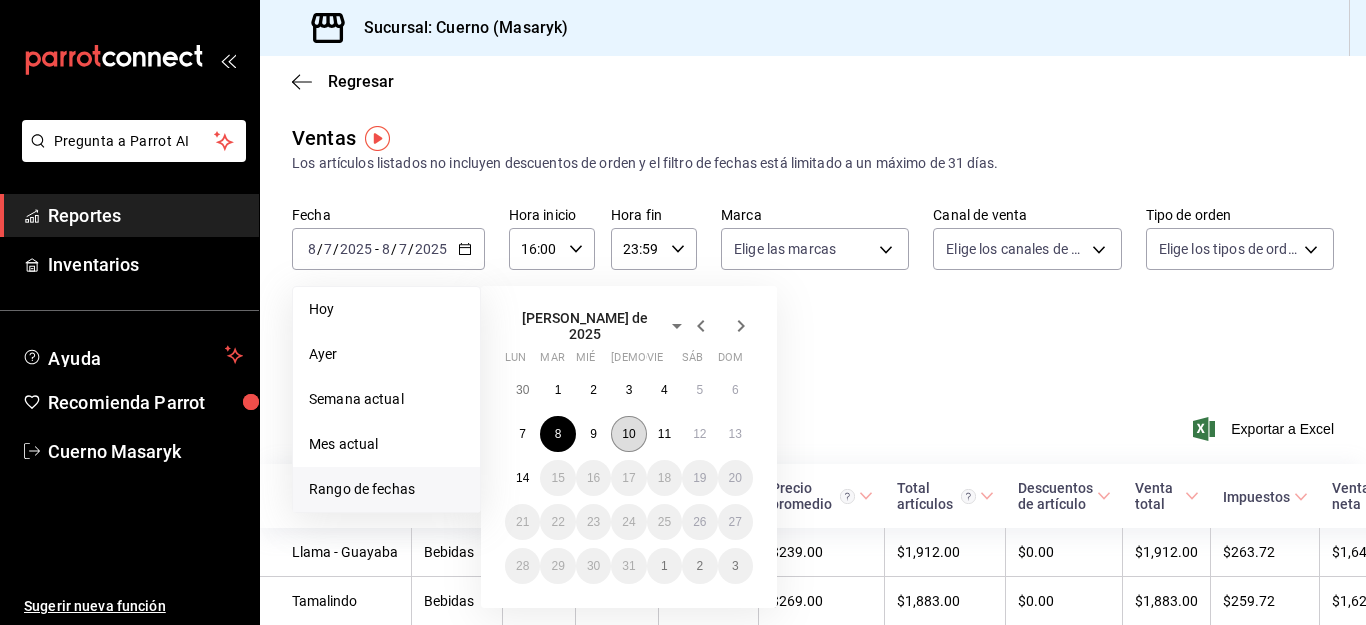 click on "10" at bounding box center (628, 434) 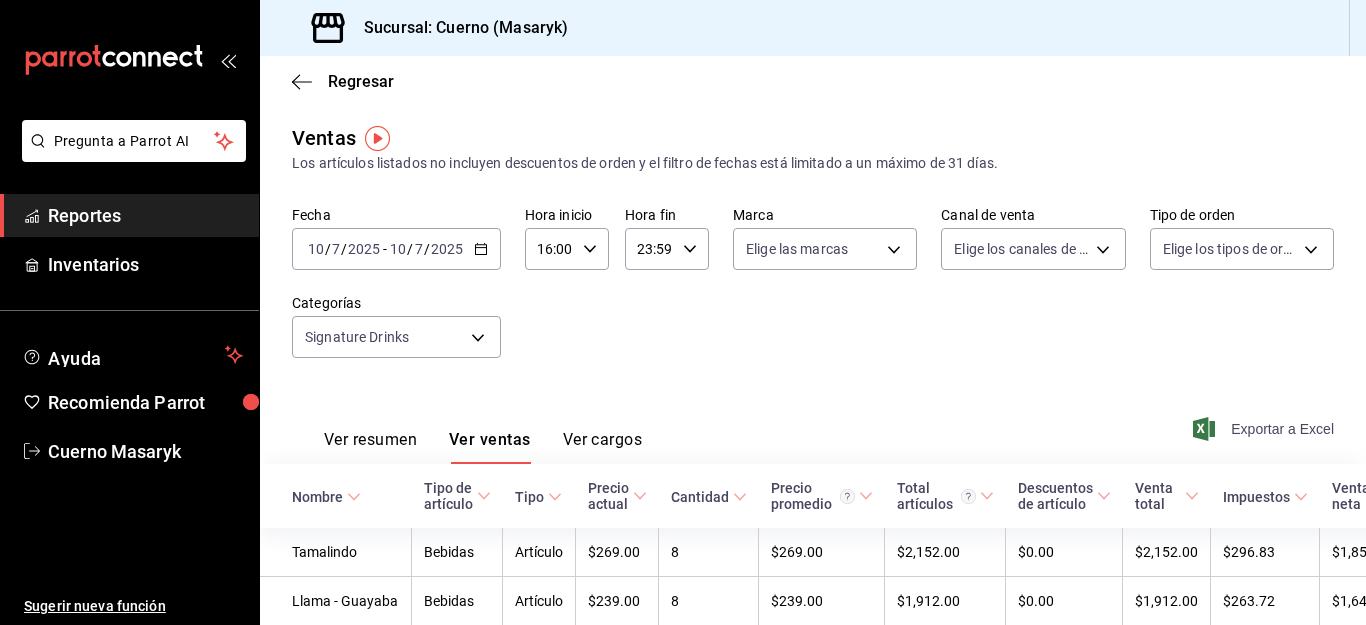 click on "Exportar a Excel" at bounding box center (1265, 429) 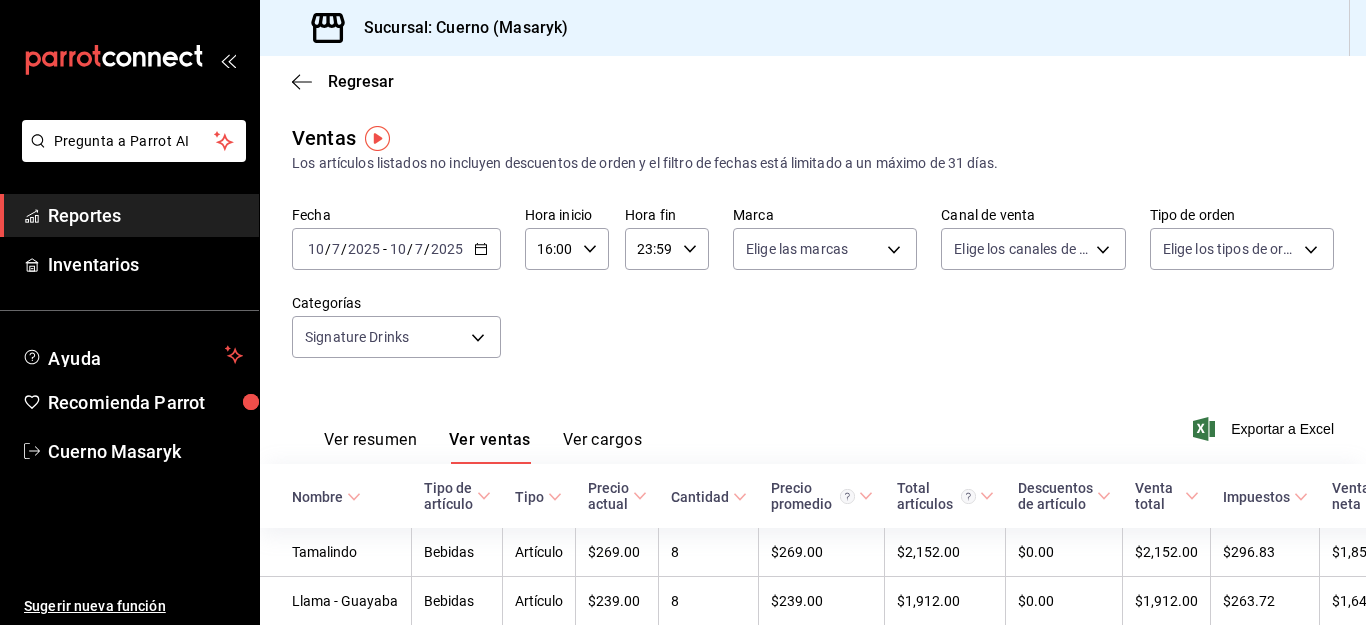 click 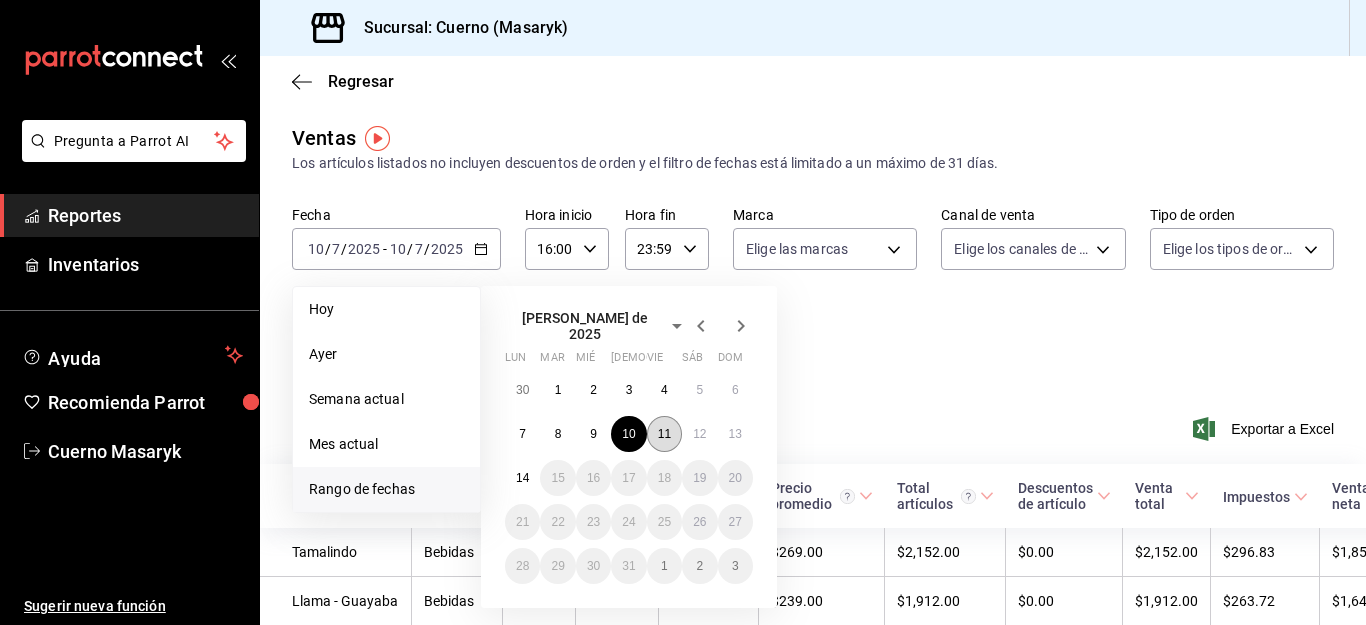 click on "11" at bounding box center [664, 434] 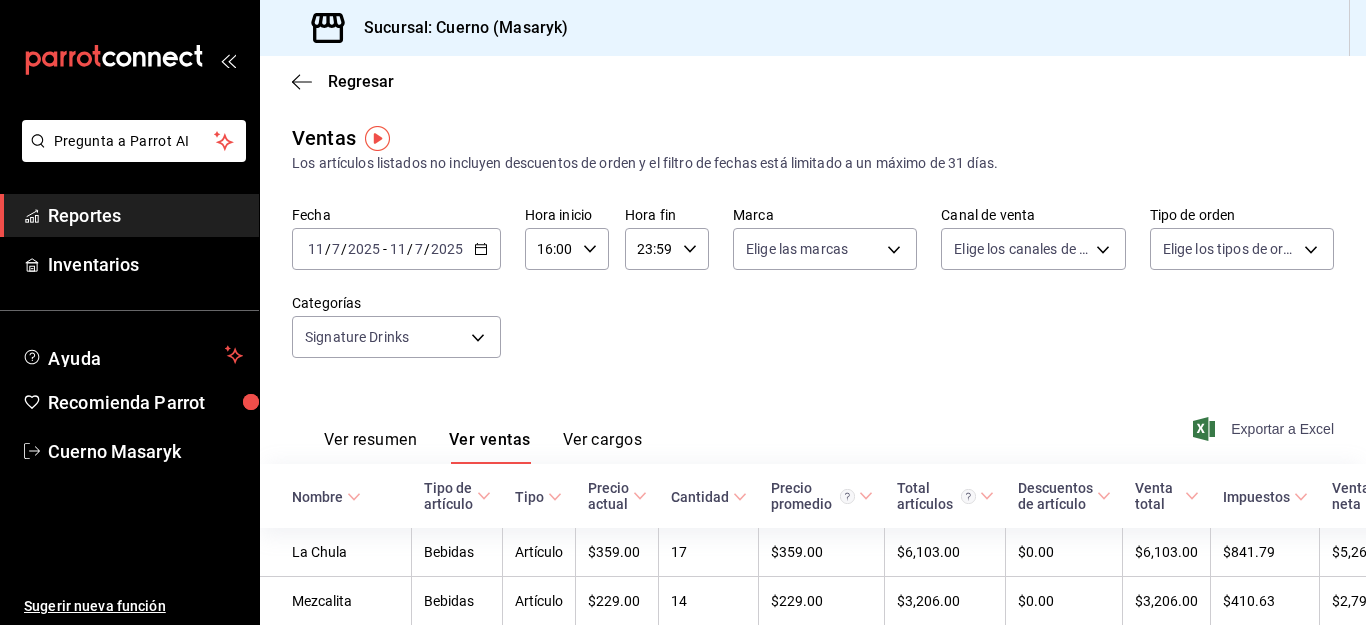 click on "Exportar a Excel" at bounding box center [1265, 429] 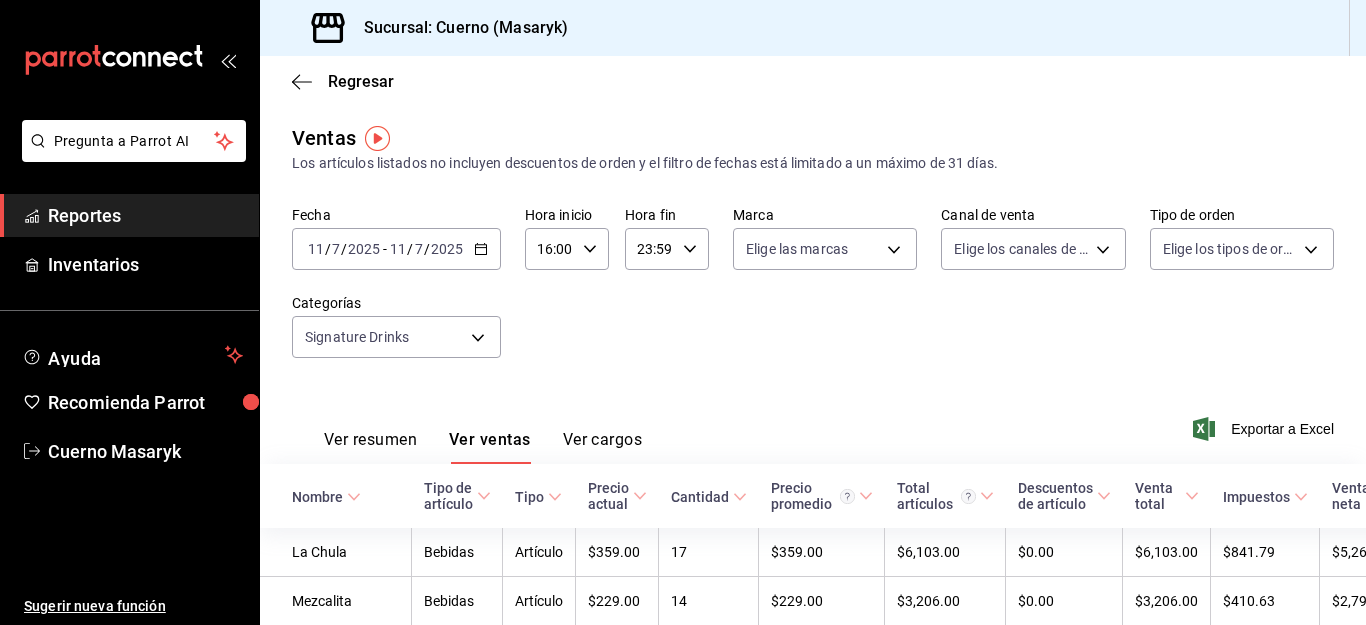 click 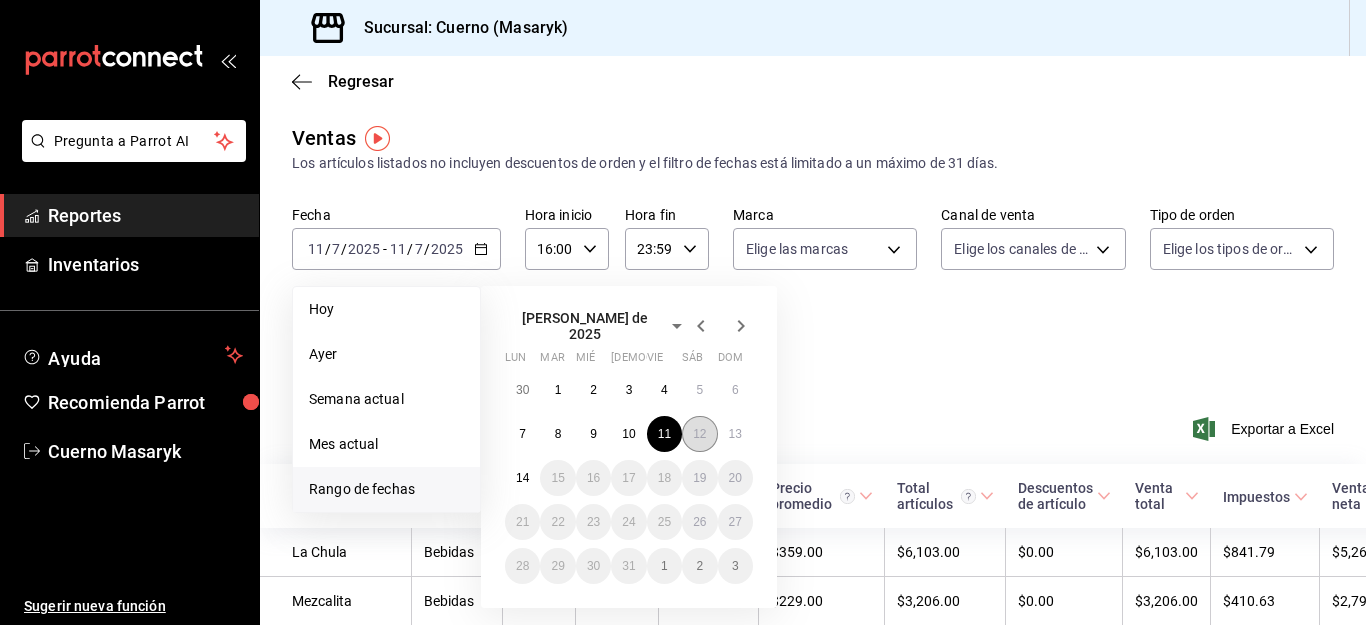 click on "12" at bounding box center (699, 434) 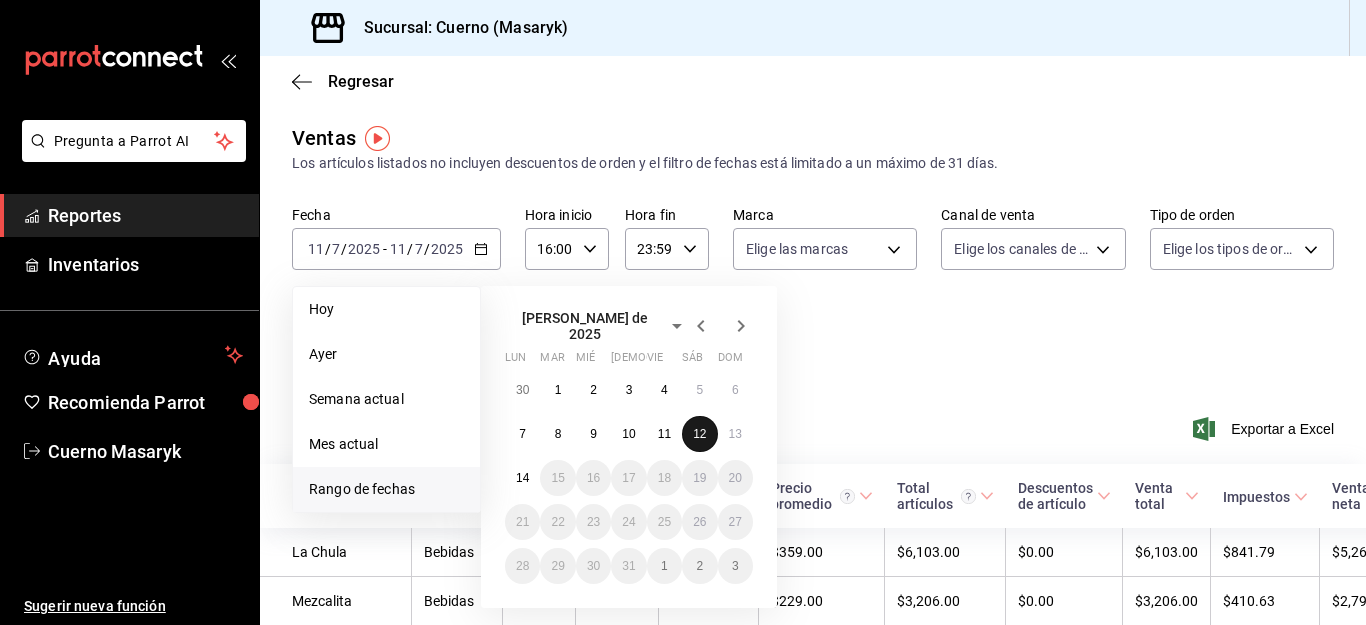 click on "12" at bounding box center (699, 434) 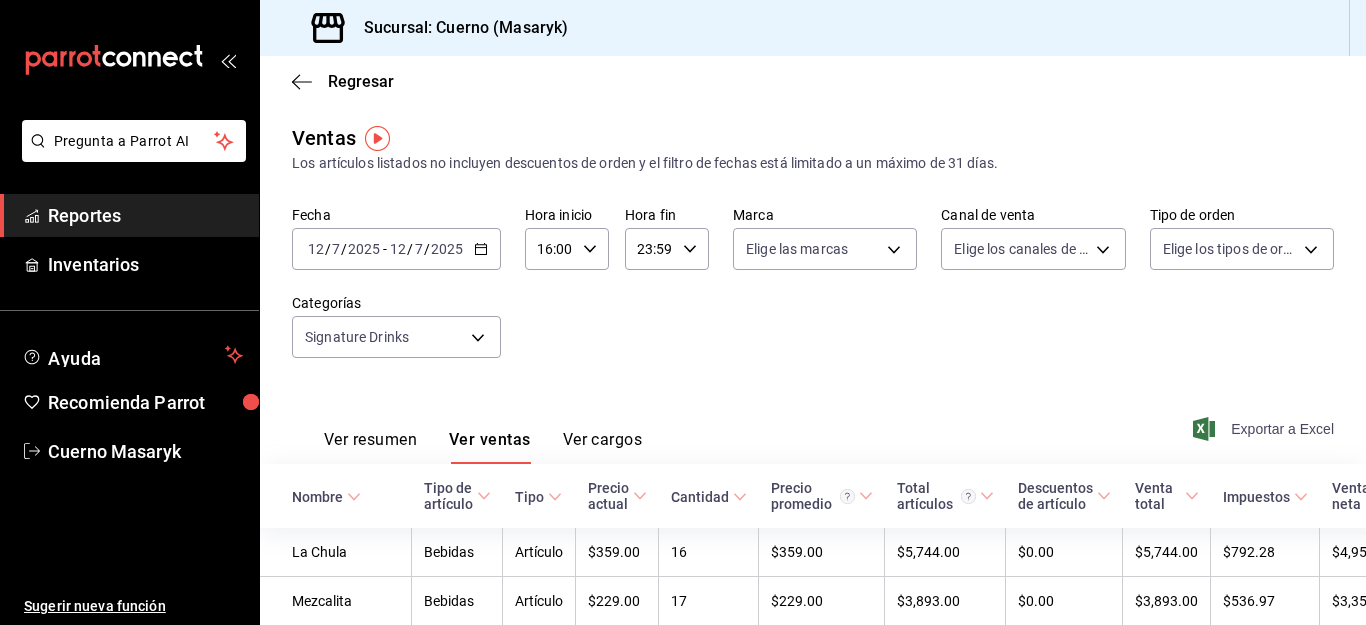 click on "Exportar a Excel" at bounding box center (1265, 429) 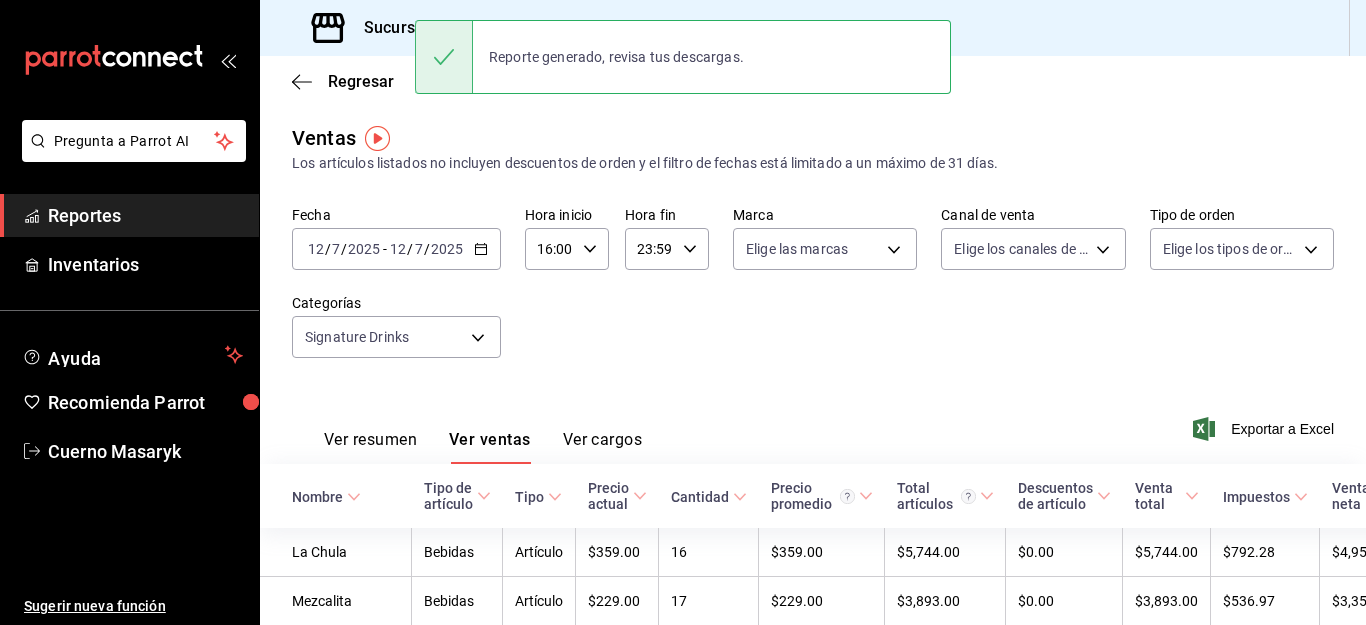 click on "Reporte generado, revisa tus descargas." at bounding box center (616, 57) 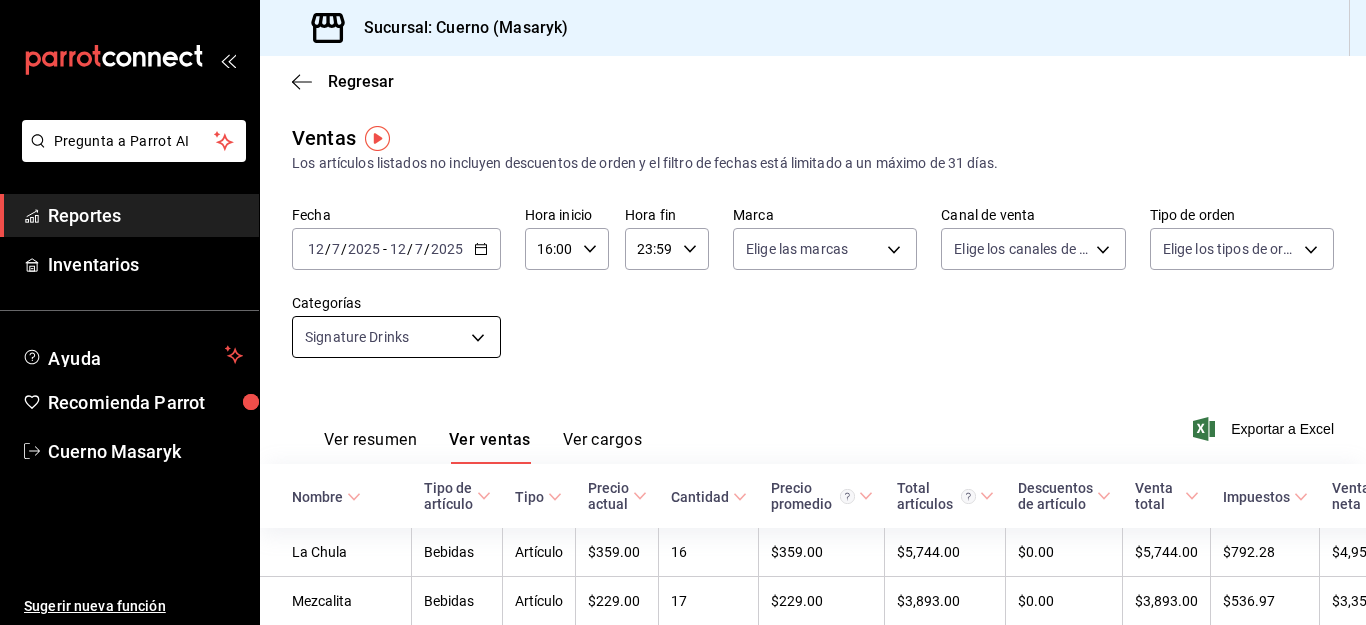 click on "Pregunta a Parrot AI Reportes   Inventarios   Ayuda Recomienda Parrot   Cuerno Masaryk   Sugerir nueva función   Sucursal: Cuerno (Masaryk) Regresar Ventas Los artículos listados no incluyen descuentos de orden y el filtro de fechas está limitado a un máximo de 31 [PERSON_NAME]. Fecha [DATE] [DATE] - [DATE] [DATE] Hora inicio 16:00 Hora inicio Hora fin 23:59 Hora fin Marca Elige las marcas Canal de venta Elige los [PERSON_NAME] de venta Tipo de orden Elige los tipos de orden Categorías Signature Drinks 9105c755-36d1-48b5-b643-9e622369a50a Ver resumen Ver ventas Ver cargos Exportar a Excel Nombre Tipo de artículo Tipo Precio actual Cantidad Precio promedio   Total artículos   Descuentos de artículo Venta total Impuestos Venta [PERSON_NAME] La Chula Bebidas Artículo $359.00 16 $359.00 $5,744.00 $0.00 $5,744.00 $792.28 $4,951.72 Mezcalita Bebidas Artículo $229.00 17 $229.00 $3,893.00 $0.00 $3,893.00 $536.97 $3,356.03 Llama - Guayaba Bebidas Artículo $239.00 12 $239.00 $2,868.00 $0.00 $2,868.00 $395.59" at bounding box center (683, 312) 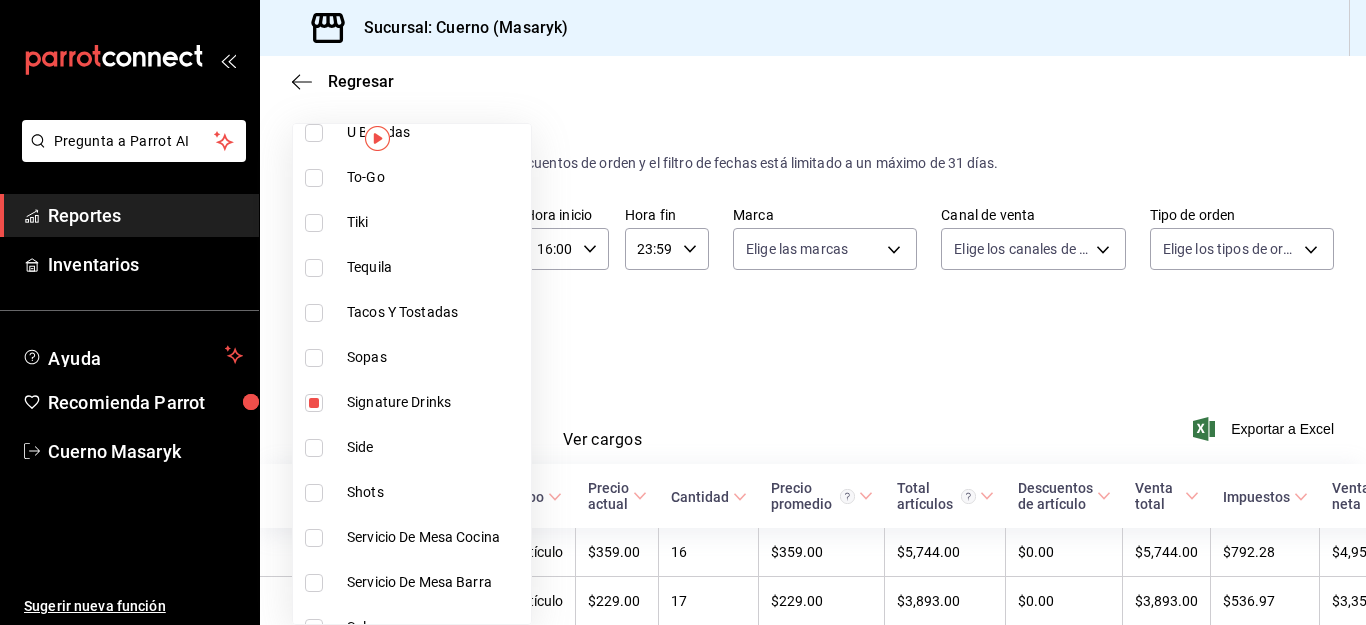 scroll, scrollTop: 1000, scrollLeft: 0, axis: vertical 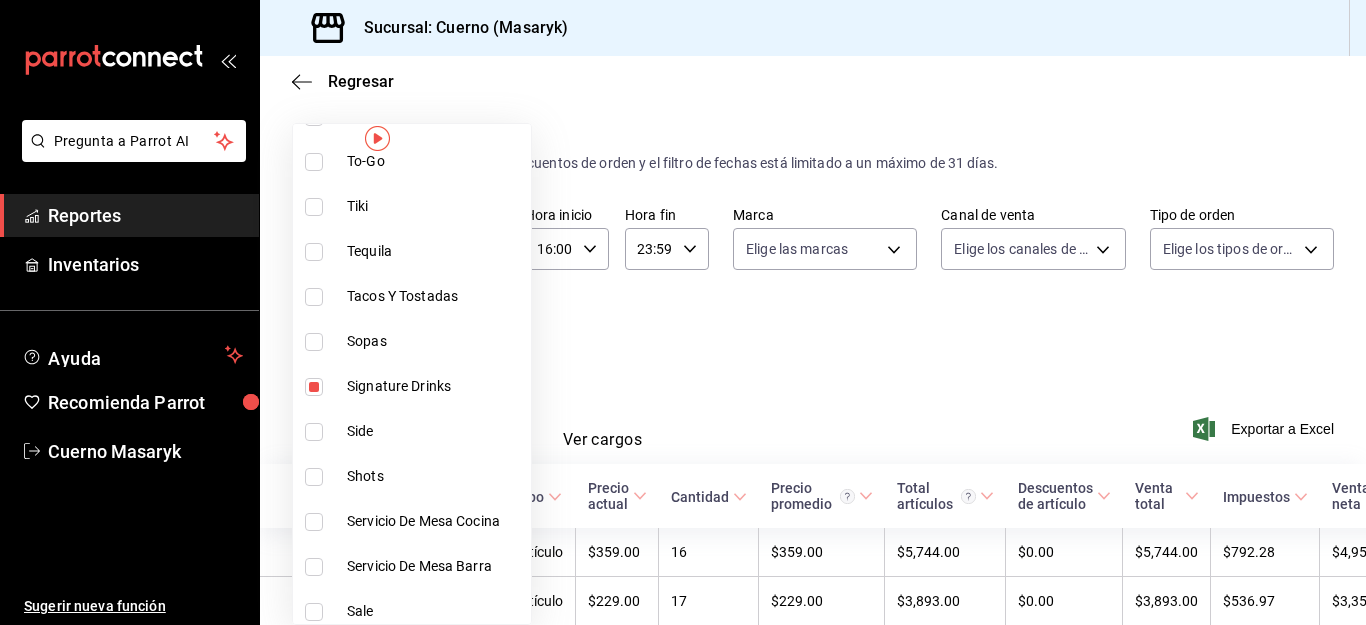 click at bounding box center [314, 387] 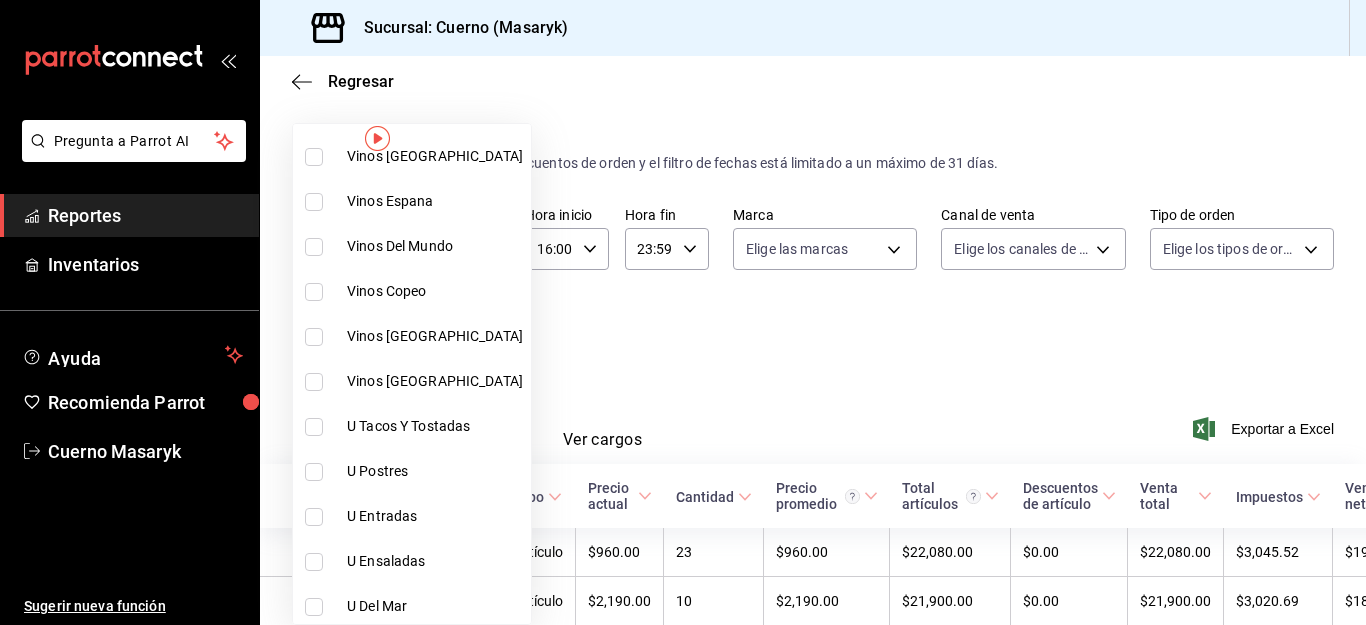 scroll, scrollTop: 275, scrollLeft: 0, axis: vertical 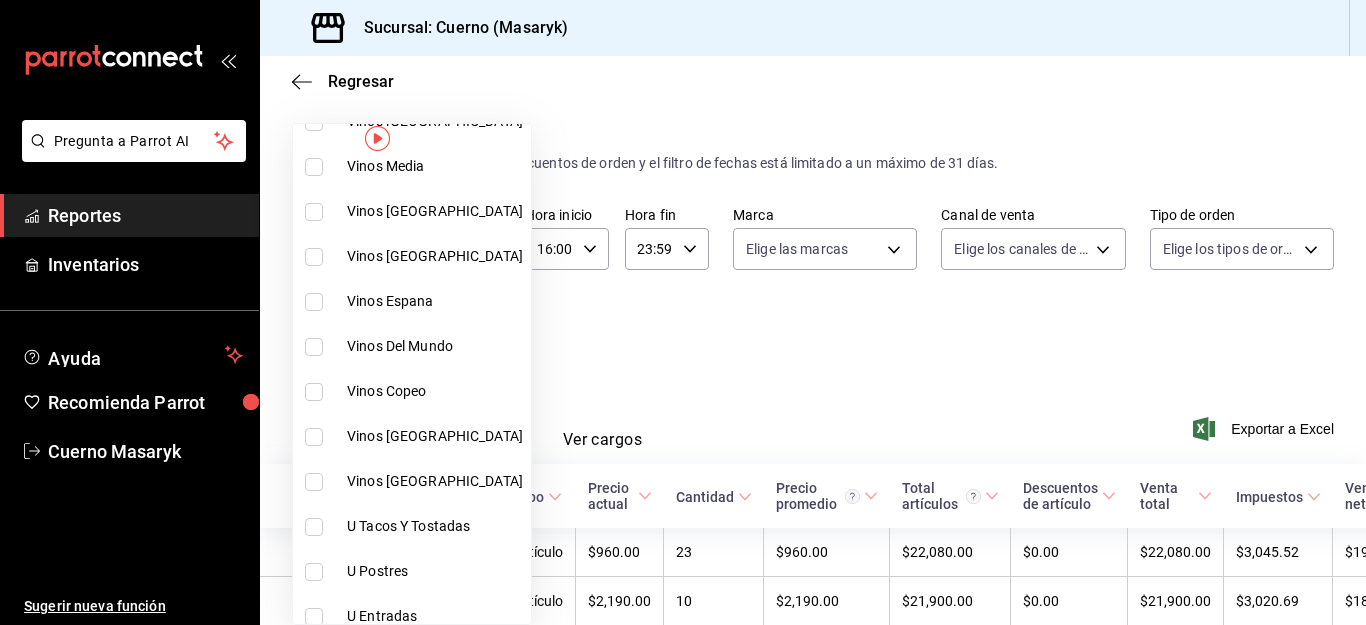 click at bounding box center [314, 482] 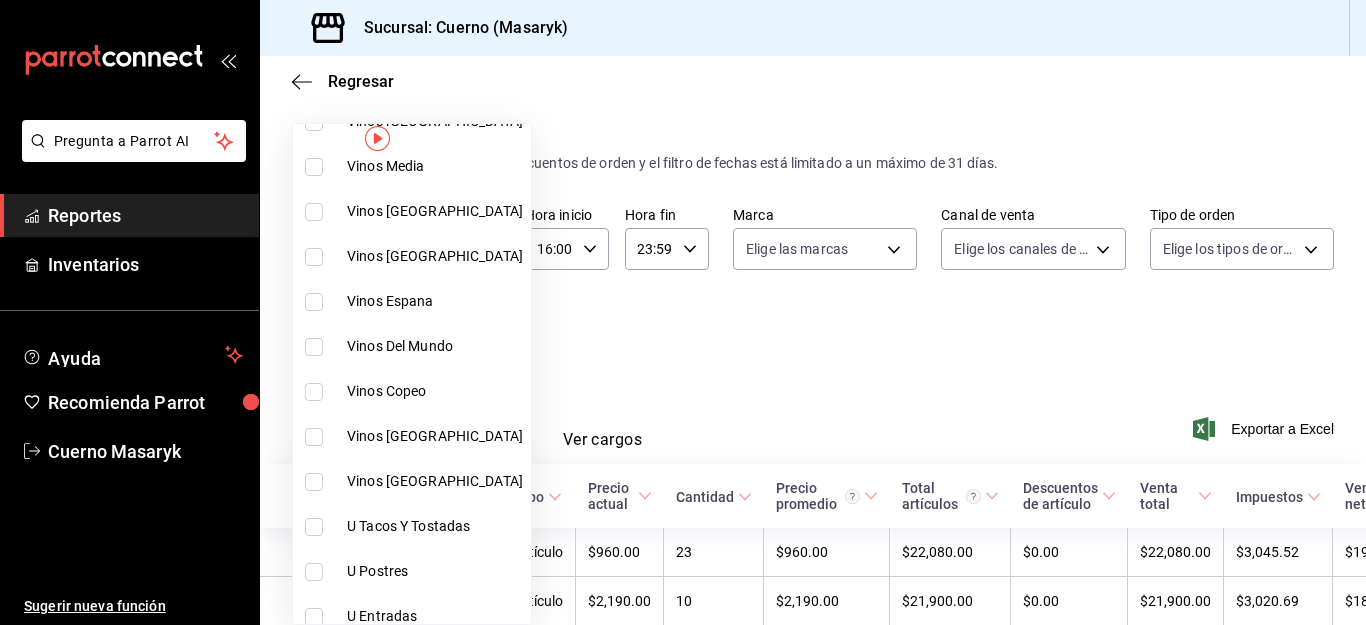 checkbox on "true" 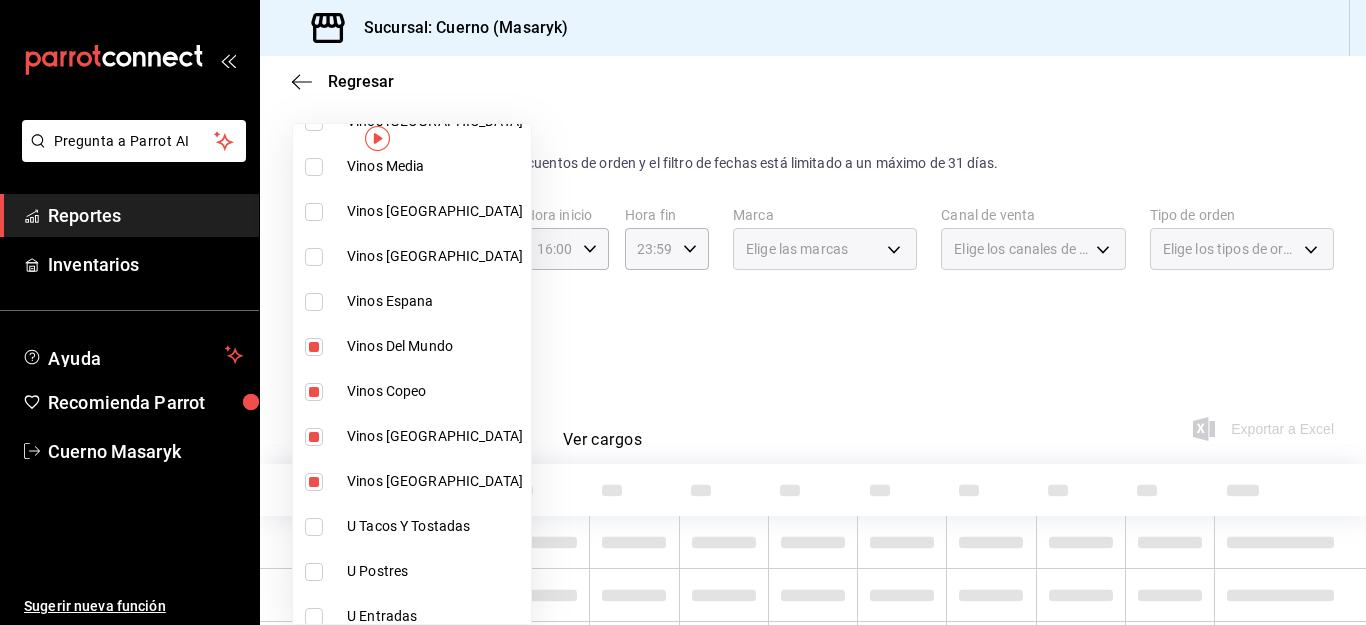type on "da12ac79-a992-41f3-94f8-4ca37c4410ec,20024784-0d36-4118-8a57-5cb62a9bce40,17da0d81-6ff8-4f9a-a57d-b8077ed1b29d,b6887529-22f6-43e0-9da7-ed44875a9f73" 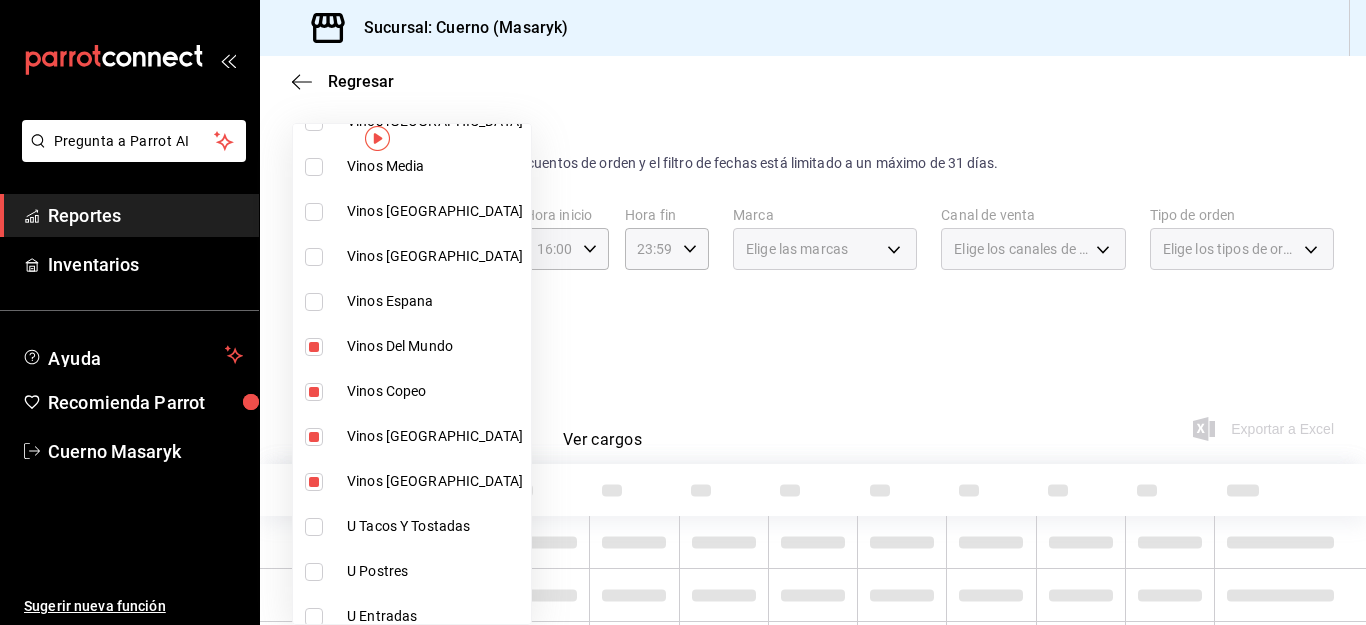 click at bounding box center (314, 302) 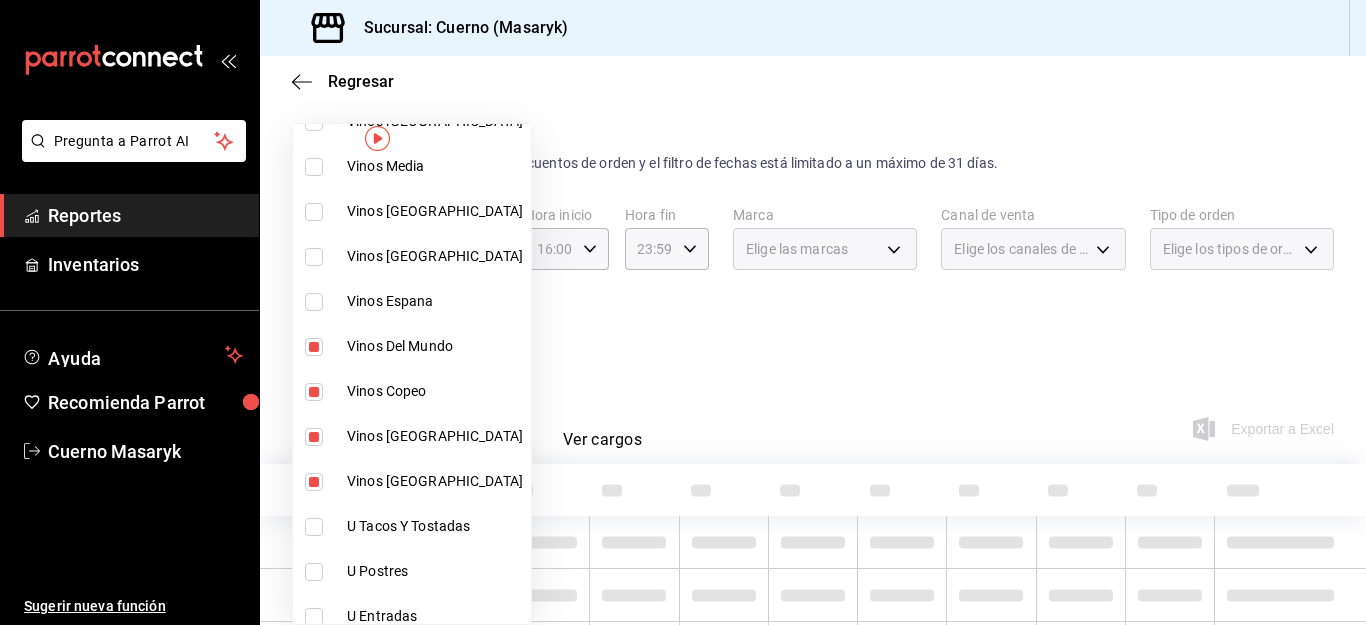 checkbox on "true" 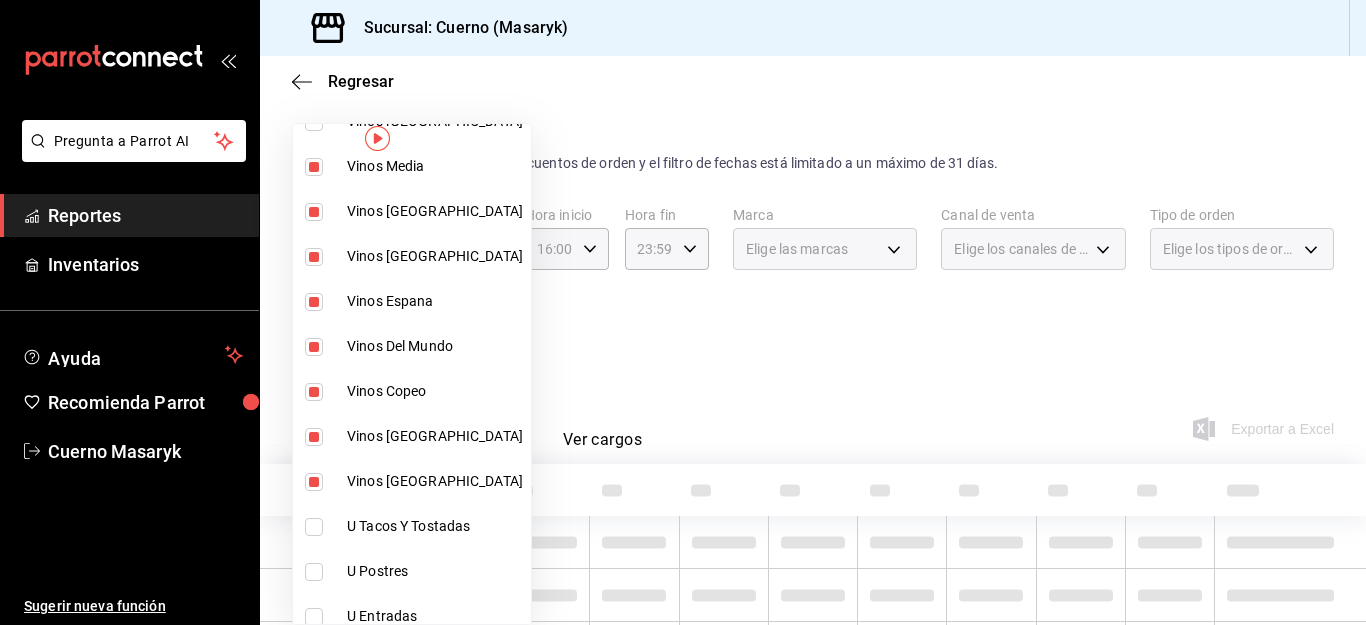 type on "da12ac79-a992-41f3-94f8-4ca37c4410ec,20024784-0d36-4118-8a57-5cb62a9bce40,17da0d81-6ff8-4f9a-a57d-b8077ed1b29d,b6887529-22f6-43e0-9da7-ed44875a9f73,ee5aaa69-9142-43ce-9676-bc18a47e71bf,d16063fa-2f9c-4bd6-b58e-bf4fc48aed72,b6f202bb-65d4-485c-a1b9-a5c2185b9bfa,83933eaa-847a-4c06-90ba-265bee7f359b" 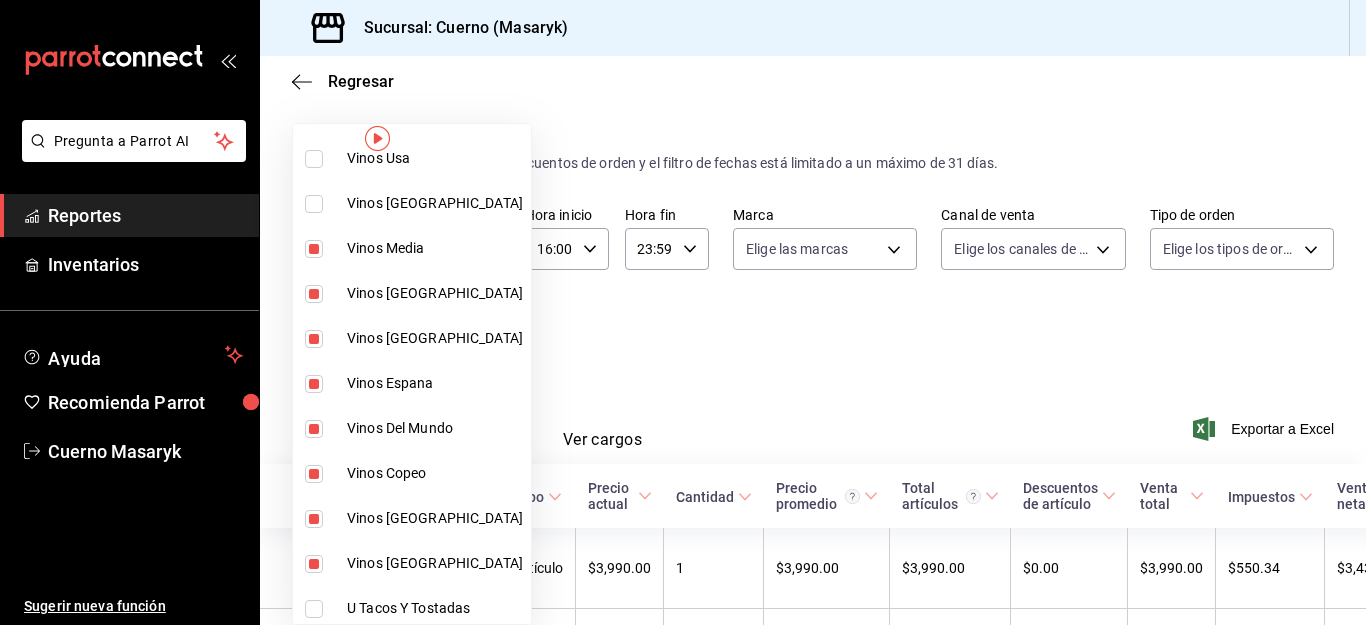 scroll, scrollTop: 75, scrollLeft: 0, axis: vertical 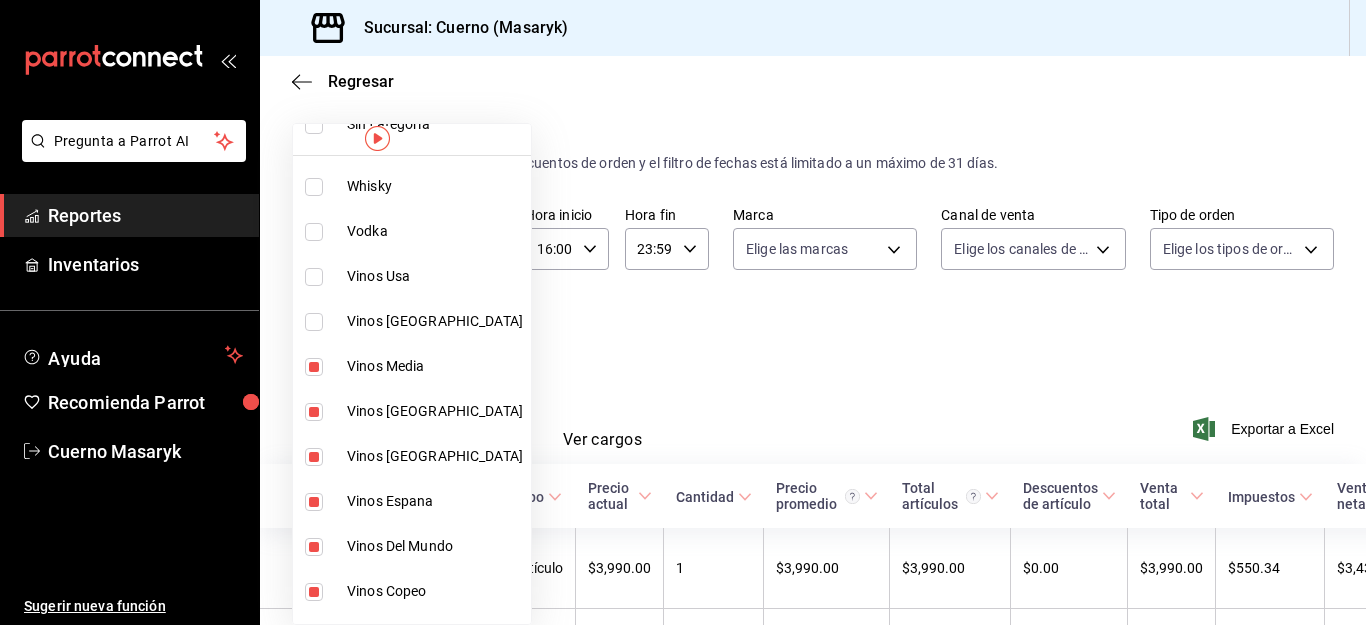 click at bounding box center (314, 277) 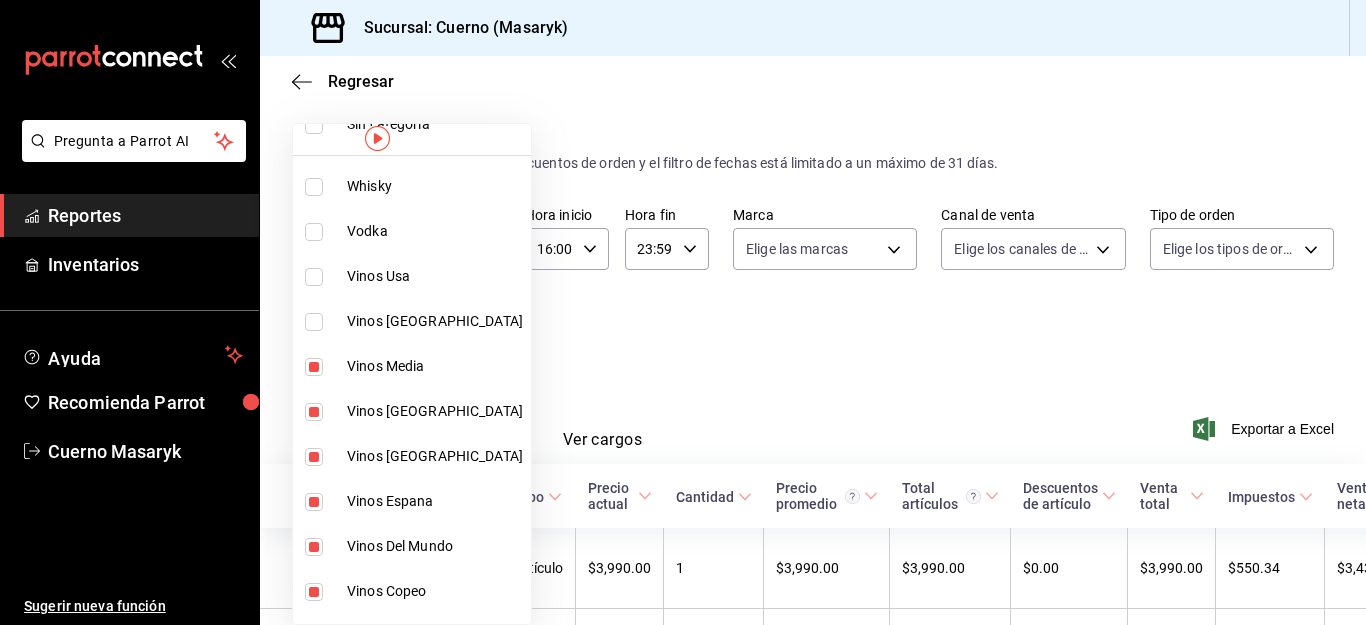 checkbox on "true" 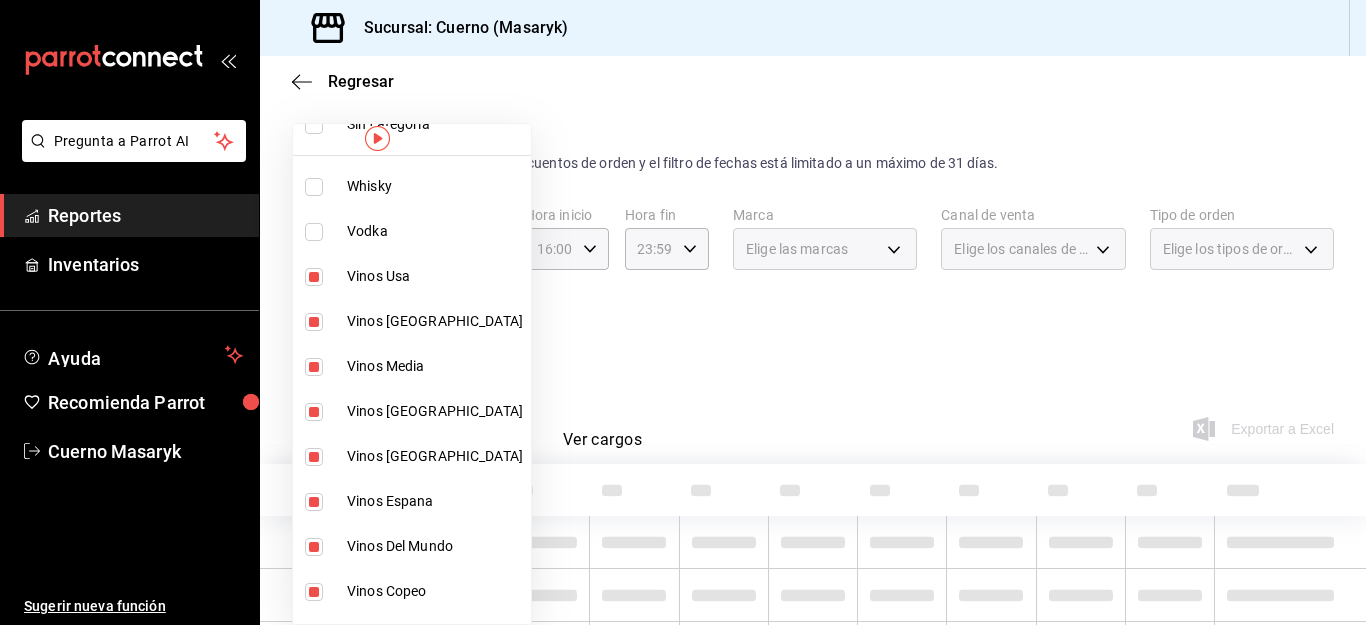 scroll, scrollTop: 0, scrollLeft: 0, axis: both 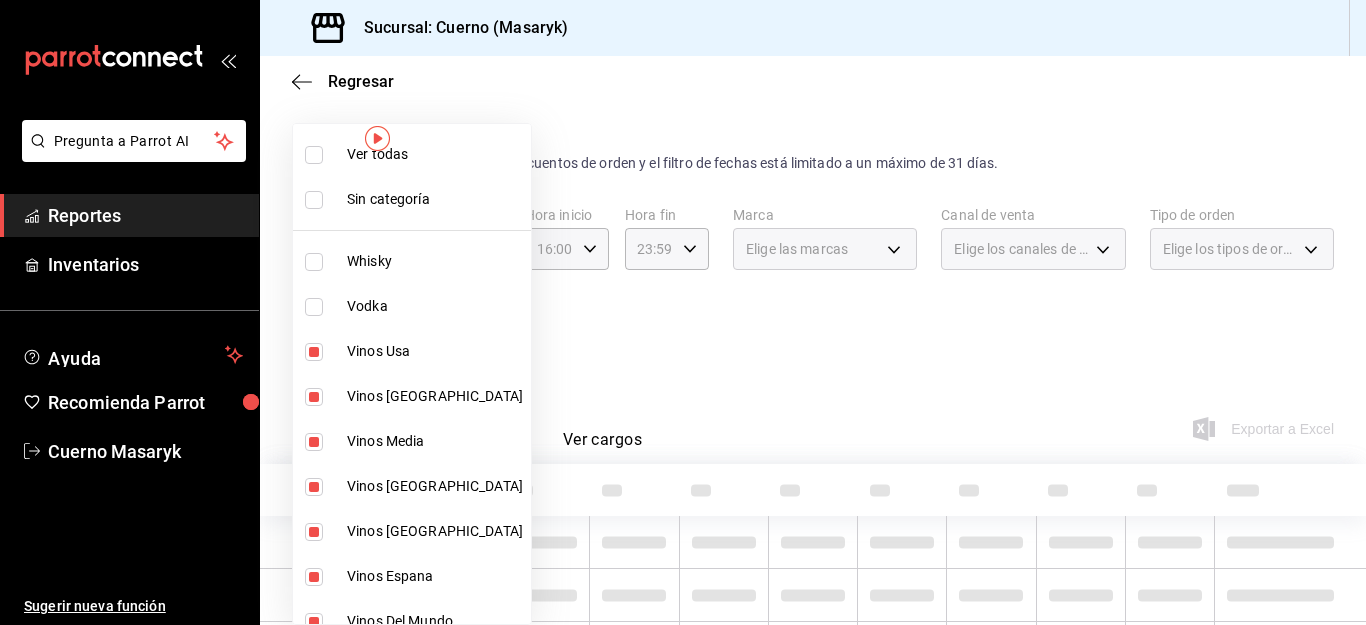 click at bounding box center (683, 312) 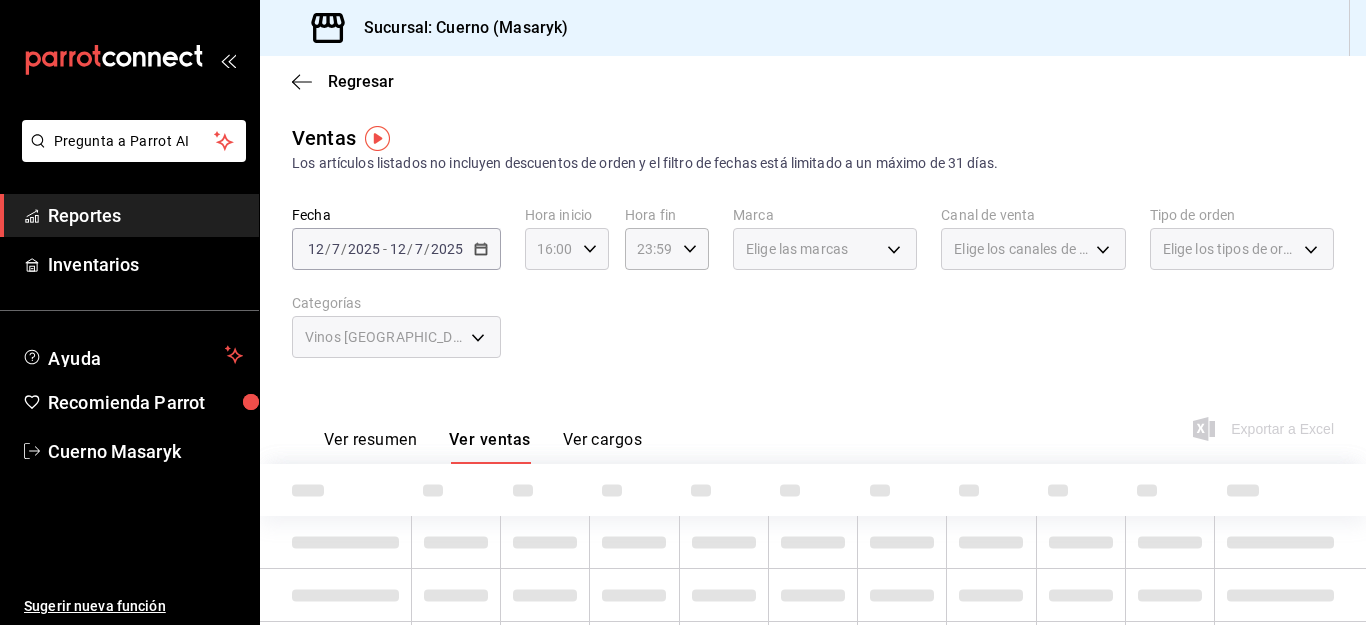click 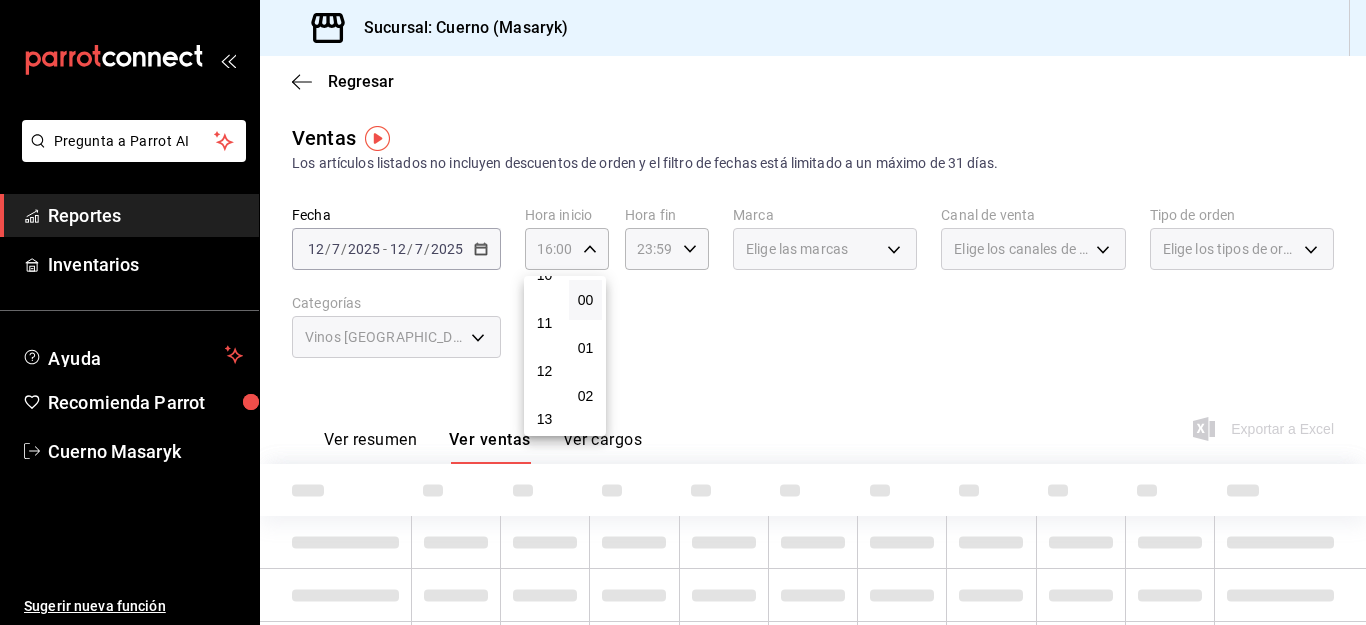 scroll, scrollTop: 468, scrollLeft: 0, axis: vertical 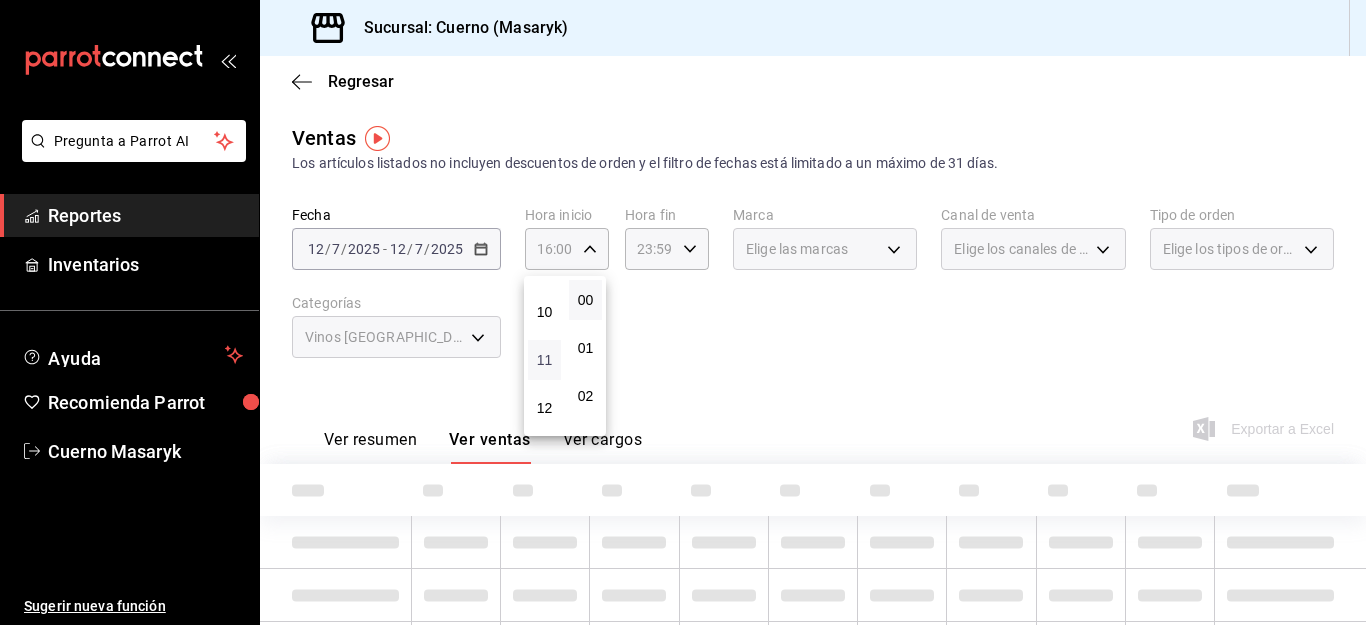 click on "11" at bounding box center (544, 360) 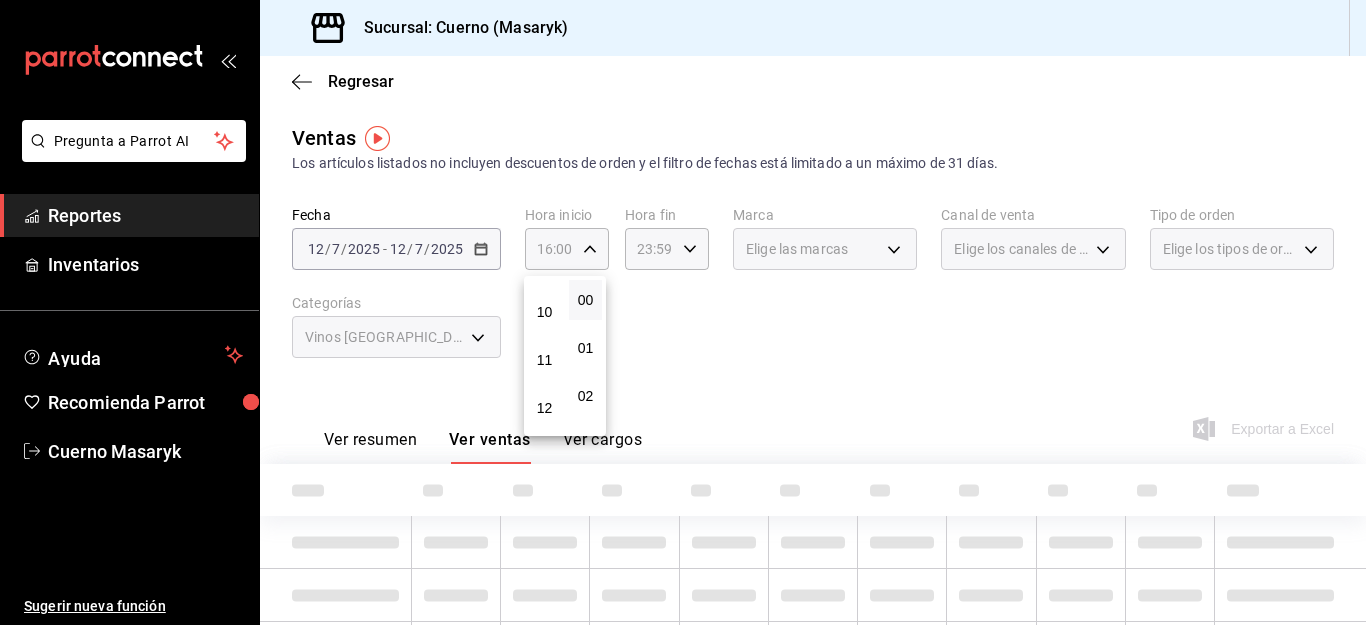 type on "11:00" 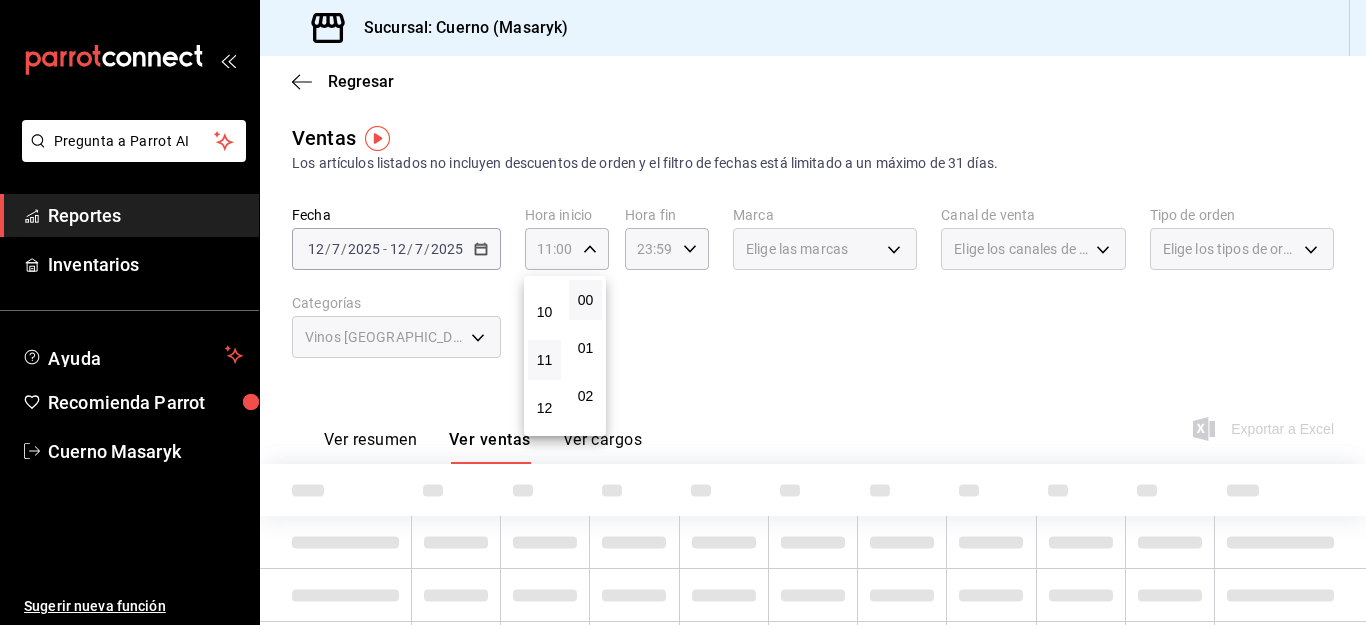 click at bounding box center [683, 312] 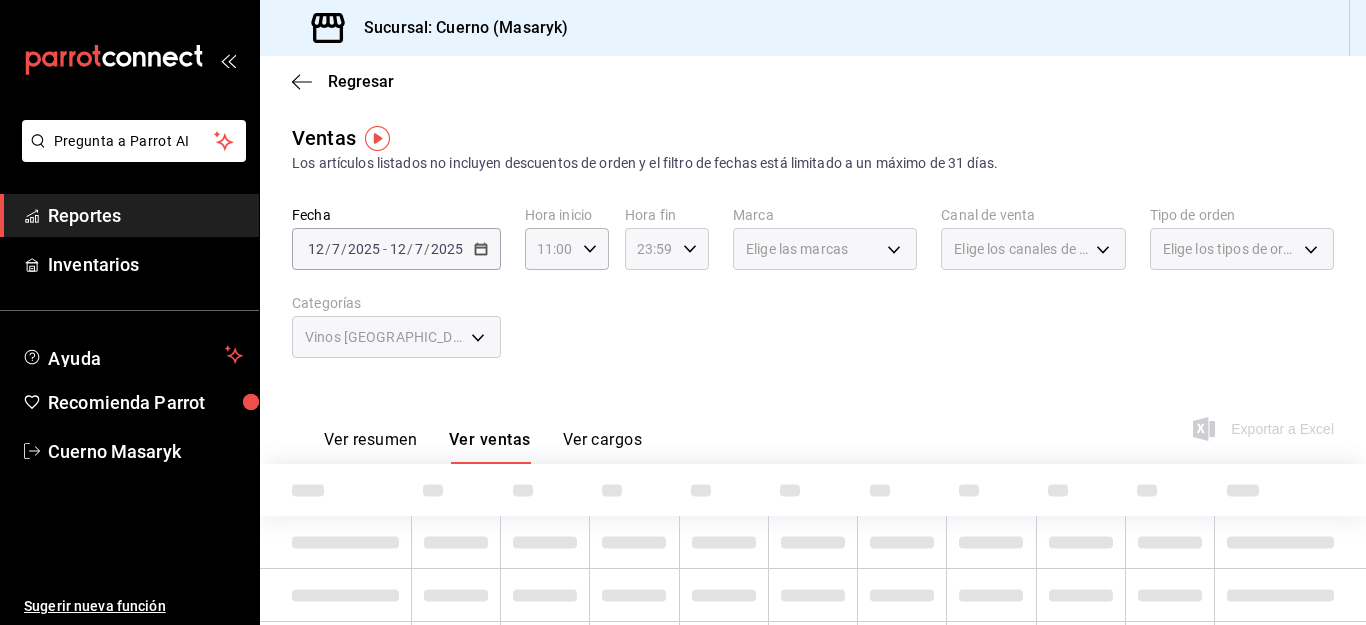 click 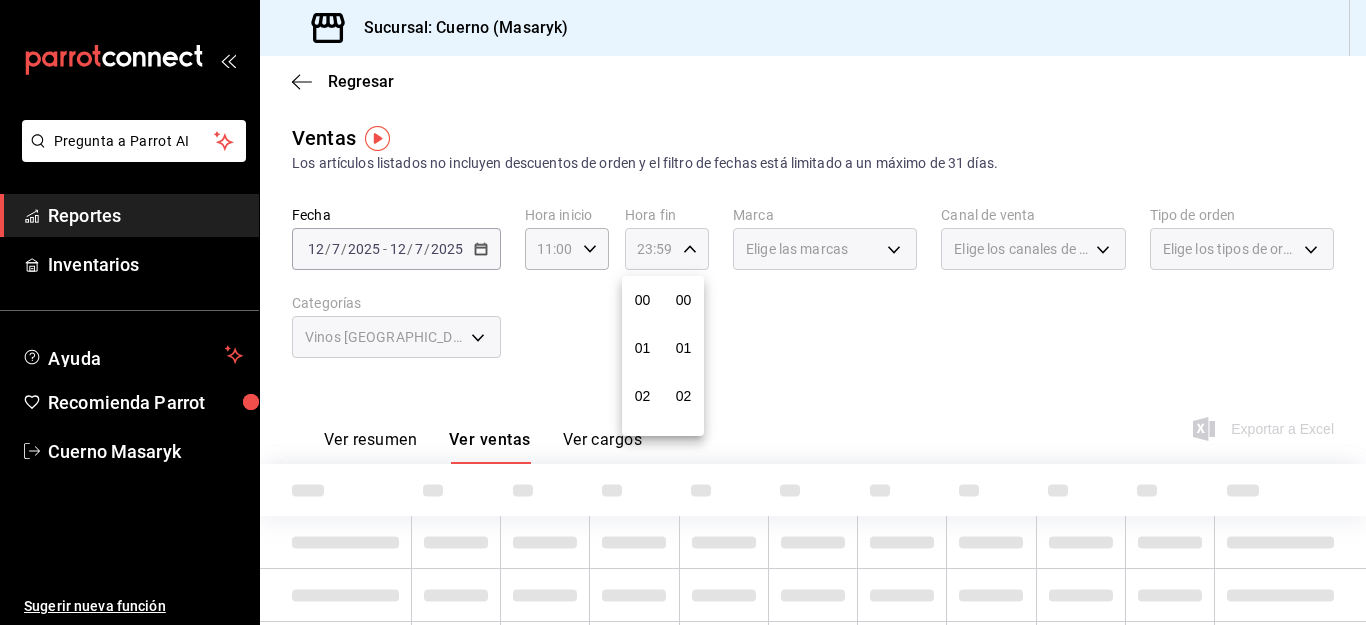 scroll, scrollTop: 992, scrollLeft: 0, axis: vertical 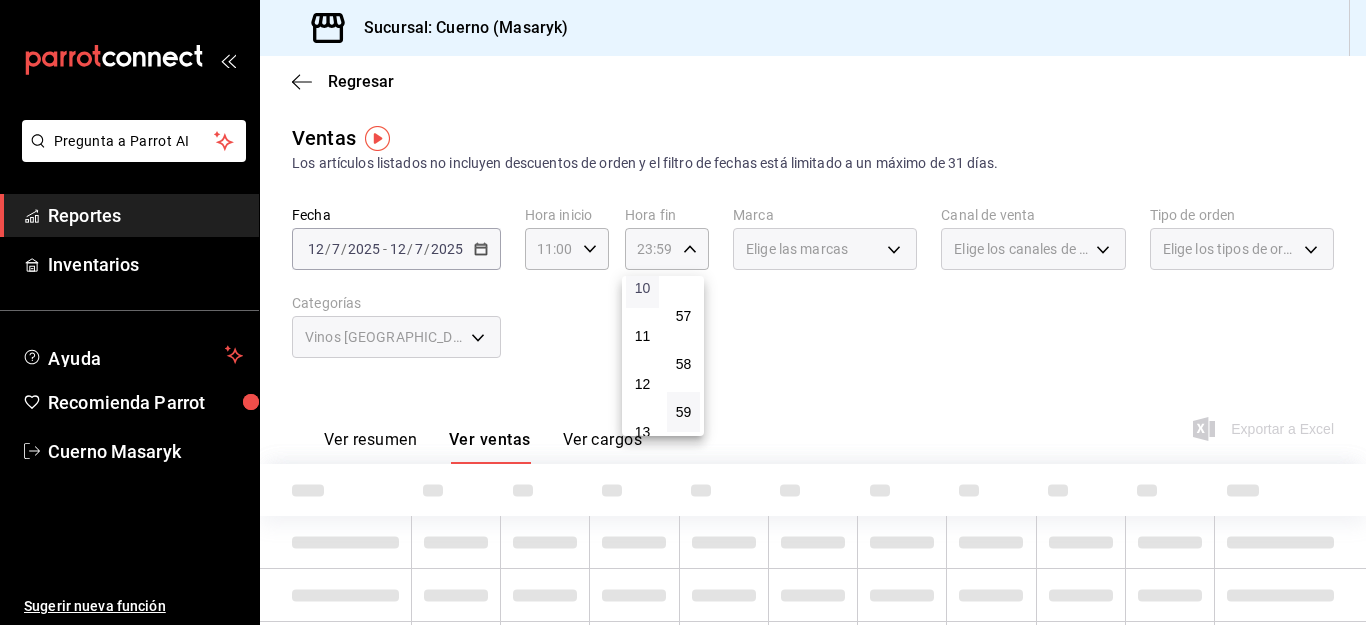 click on "10" at bounding box center [642, 288] 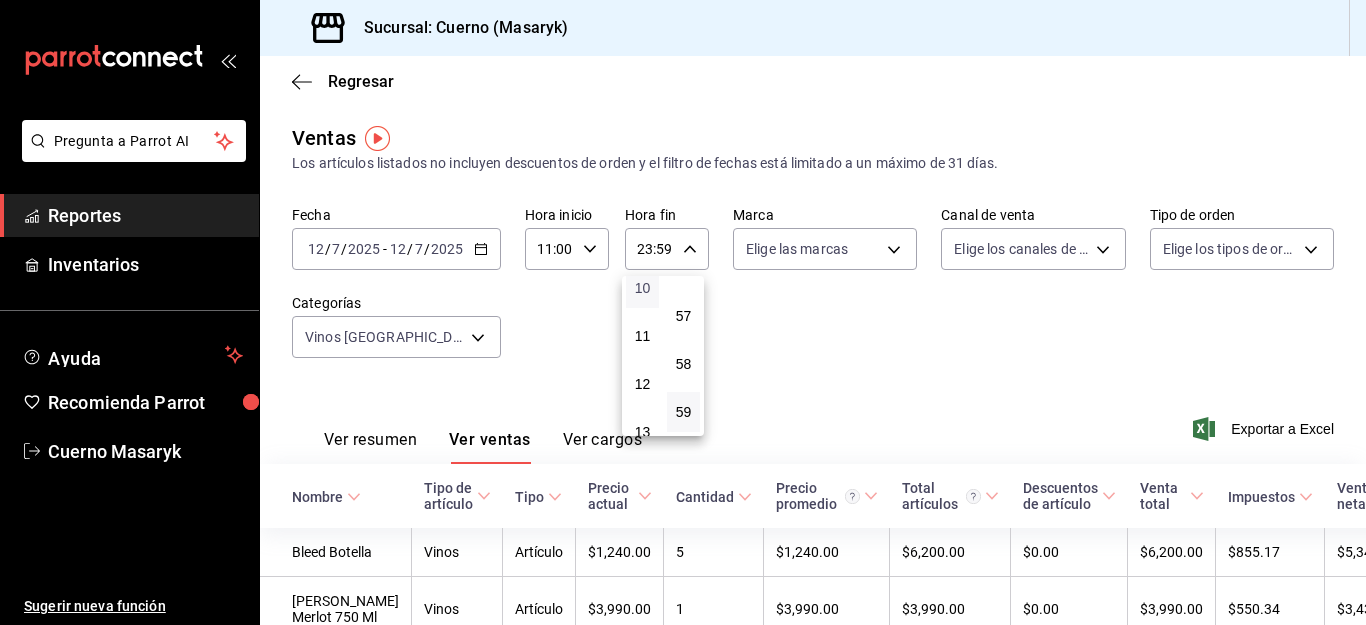 type on "10:59" 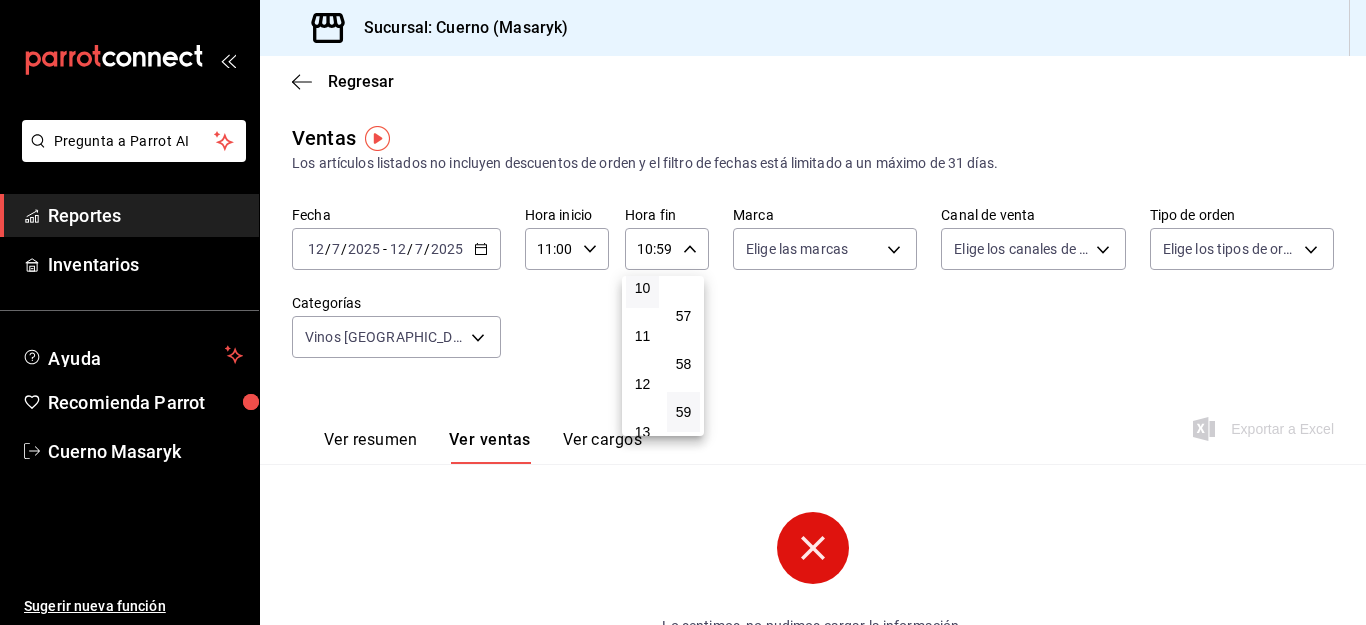 click at bounding box center (683, 312) 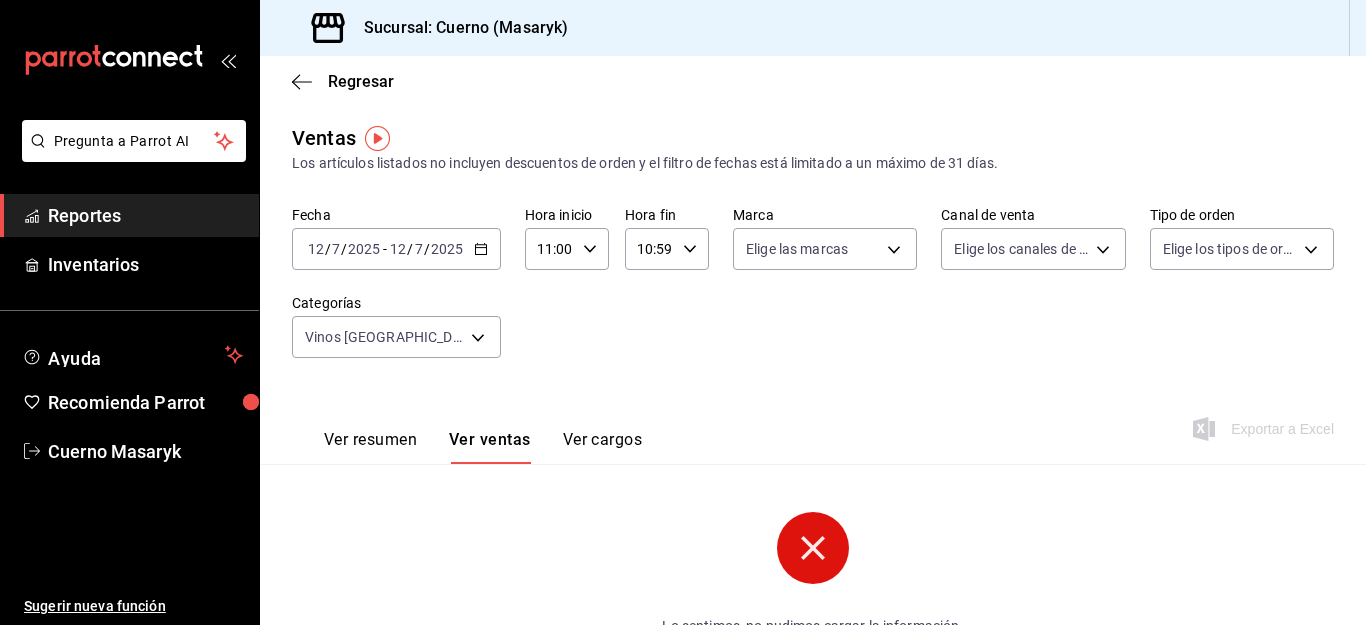 click 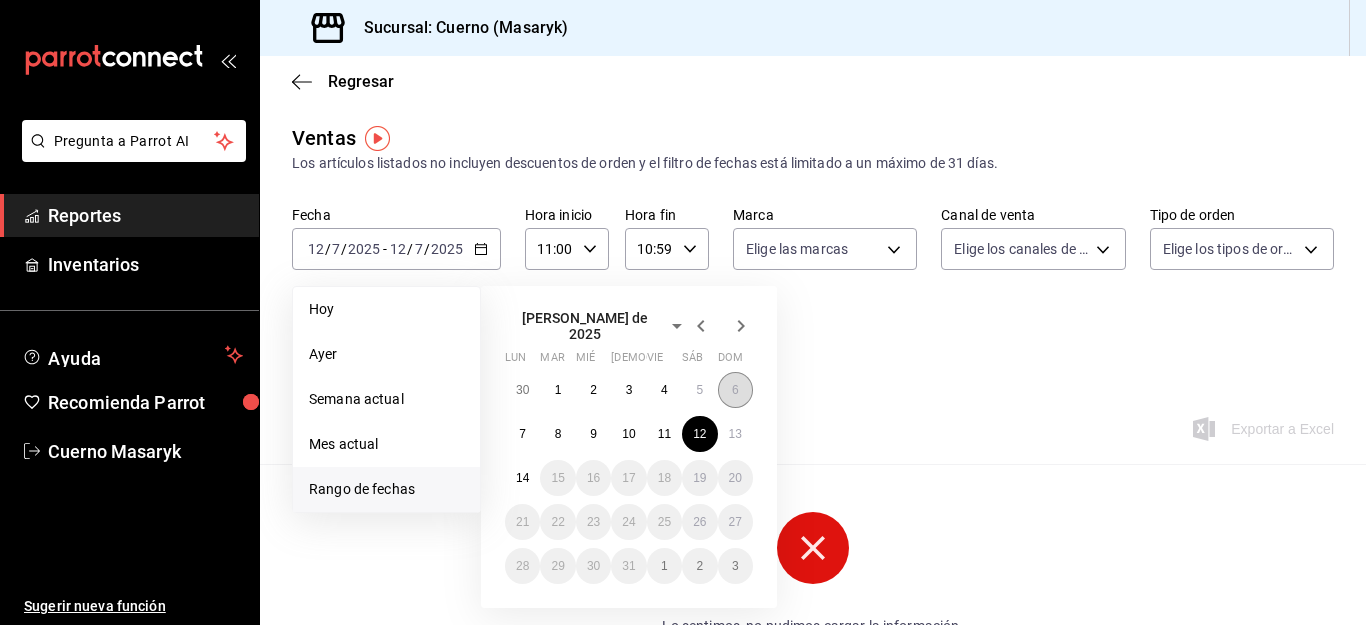 click on "6" at bounding box center [735, 390] 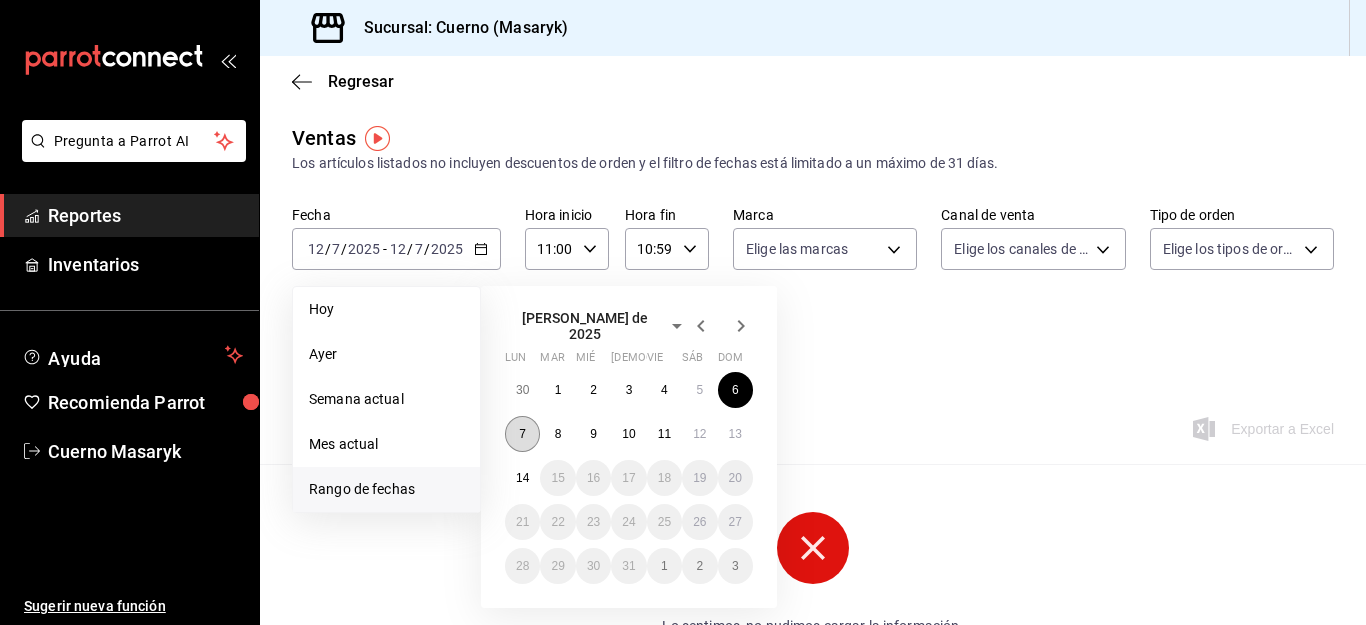 click on "7" at bounding box center [522, 434] 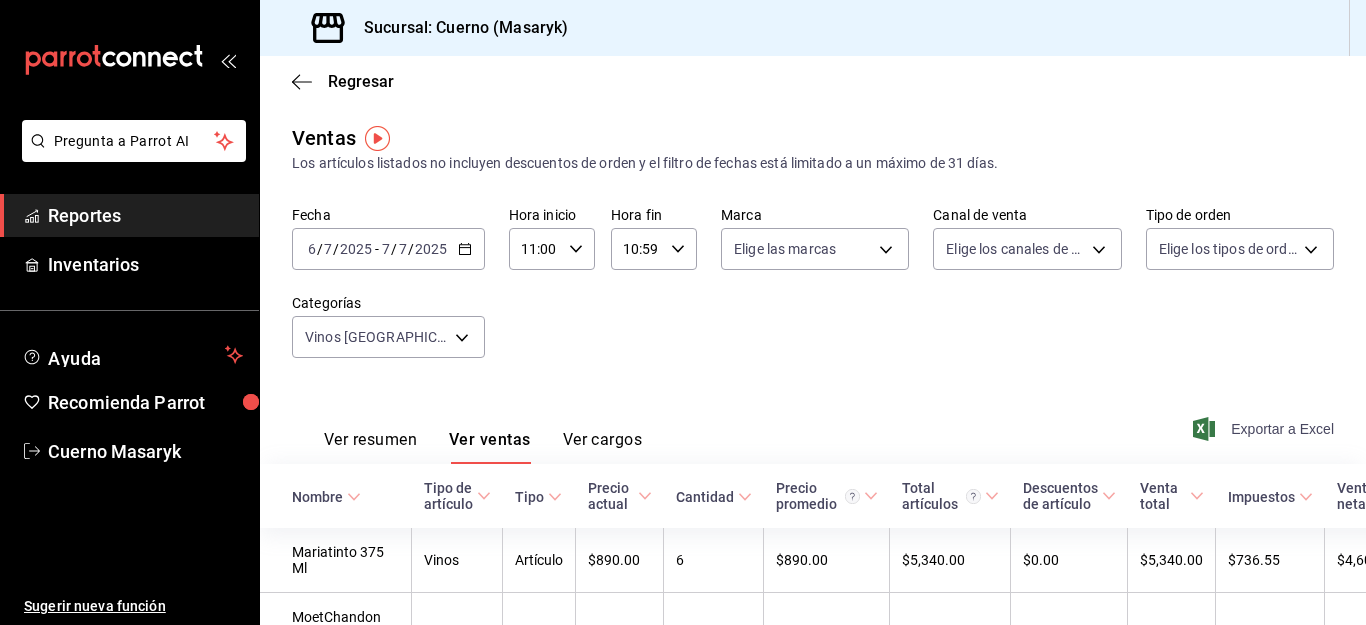 click on "Exportar a Excel" at bounding box center [1265, 429] 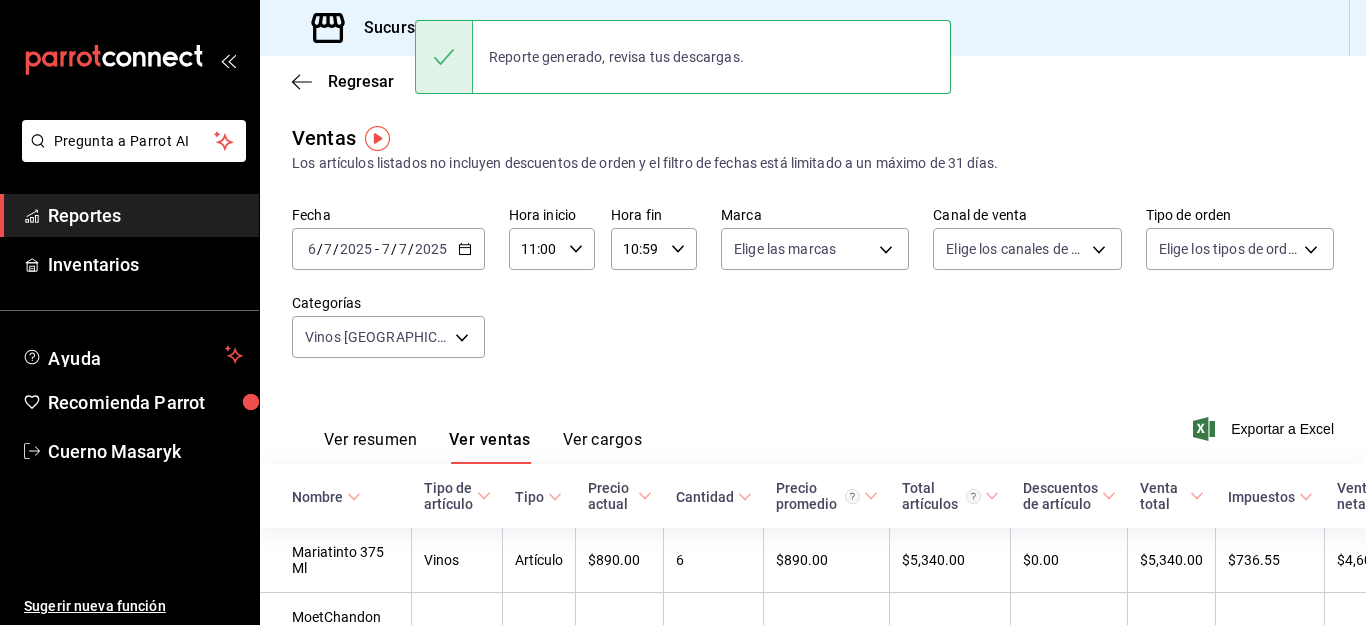 click 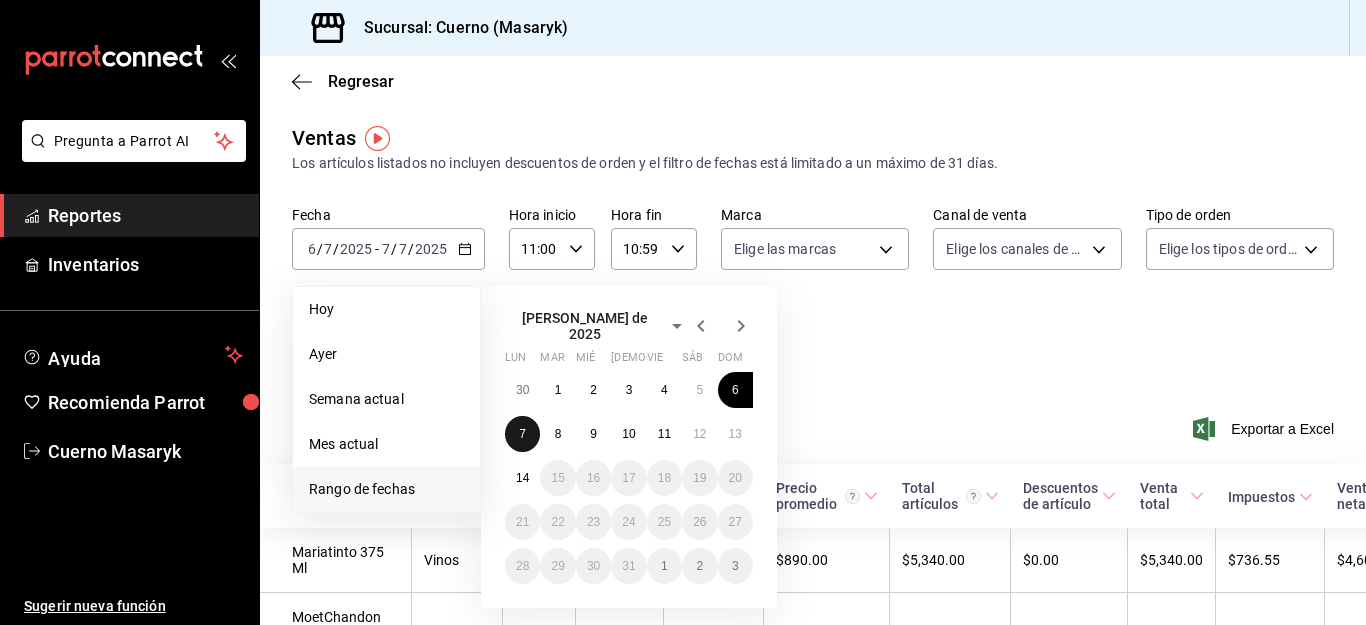 click on "7" at bounding box center [522, 434] 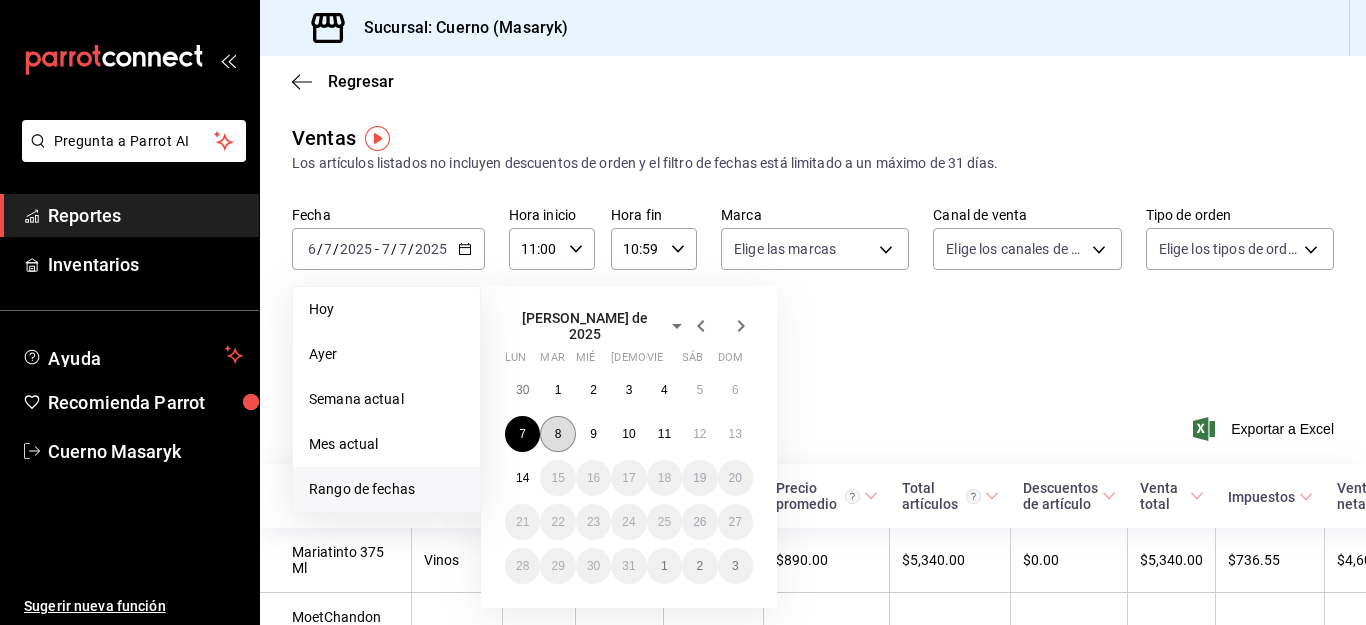 click on "8" at bounding box center [557, 434] 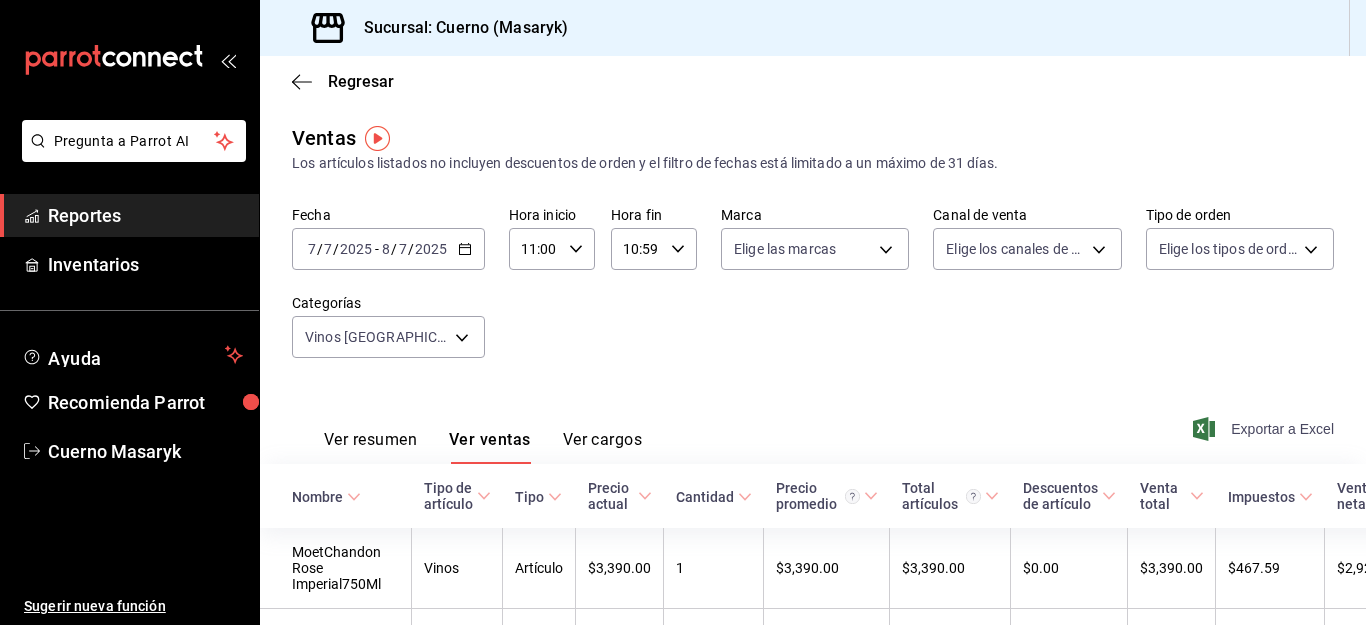click on "Exportar a Excel" at bounding box center [1265, 429] 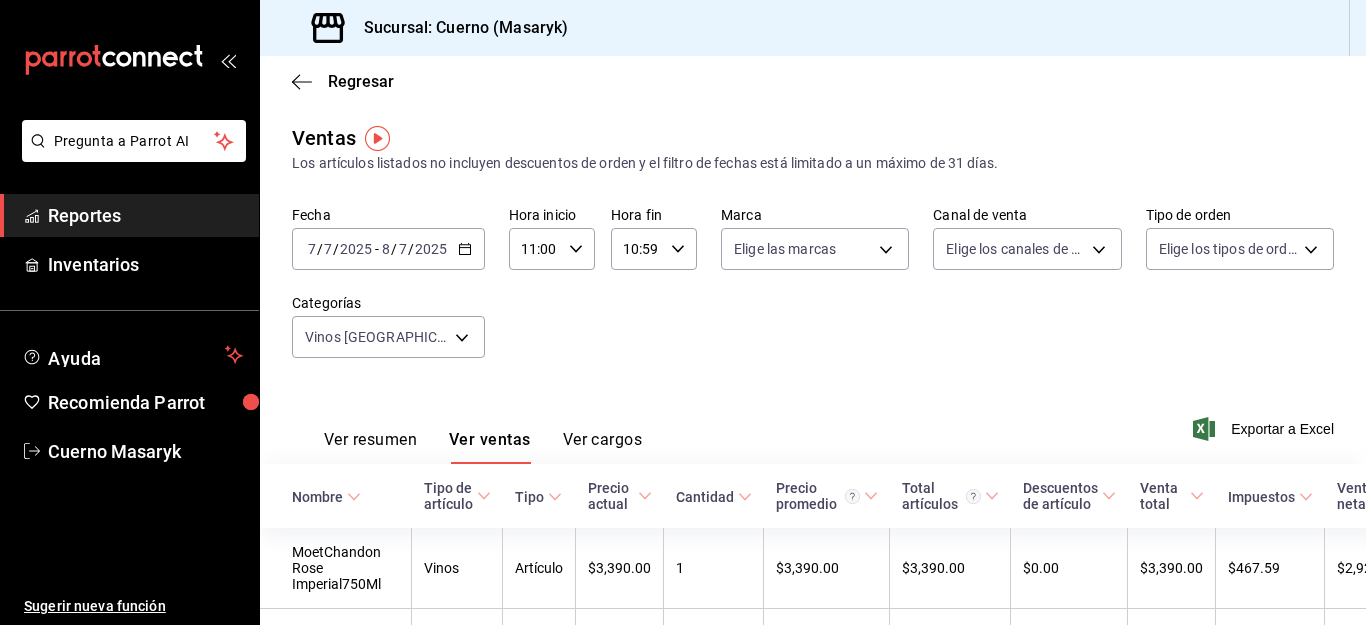 click 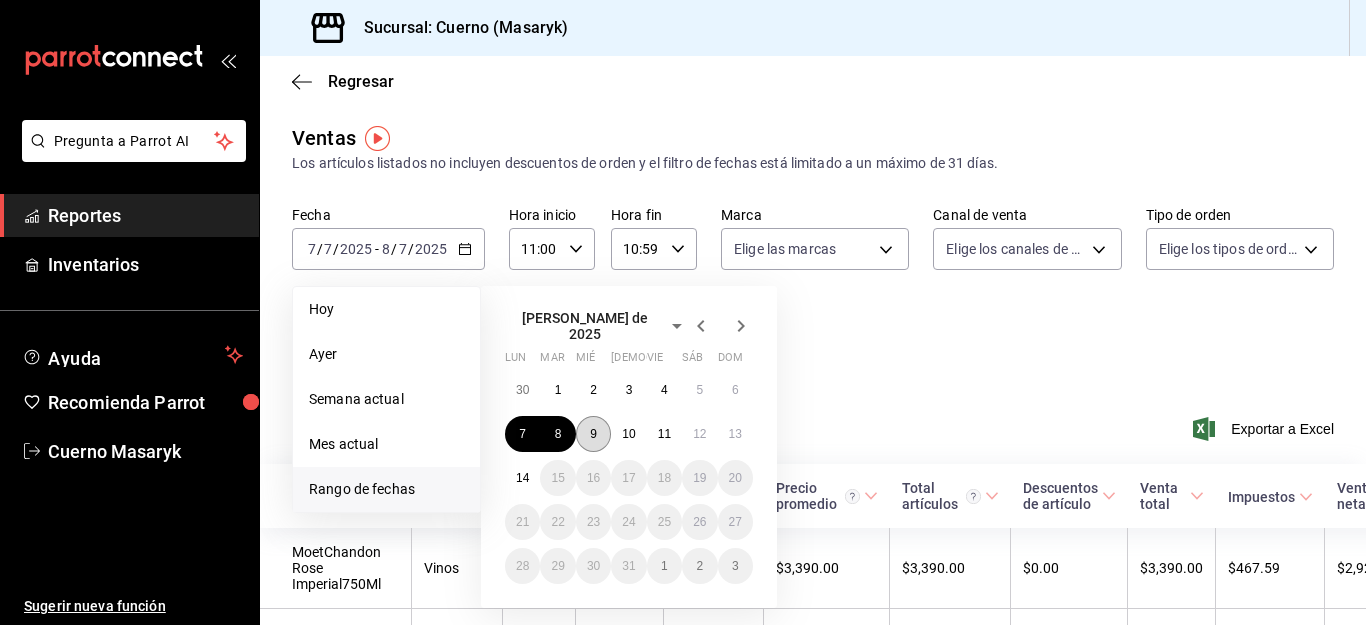 click on "9" at bounding box center (593, 434) 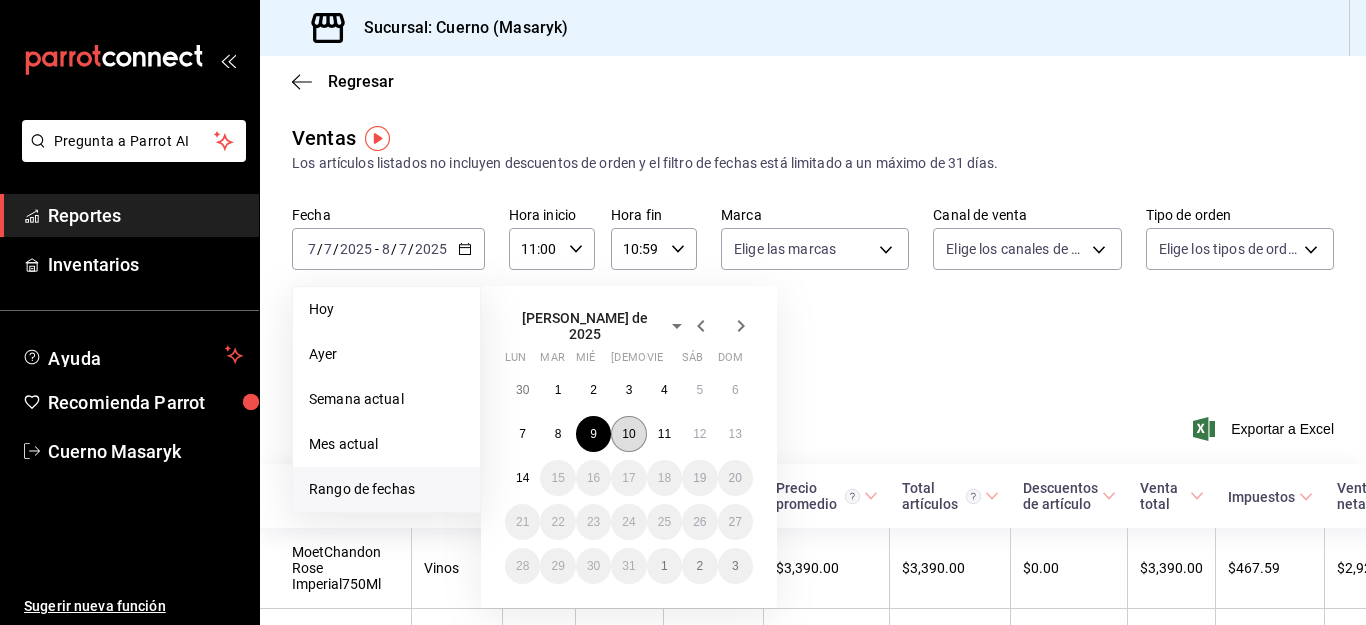 click on "10" at bounding box center [628, 434] 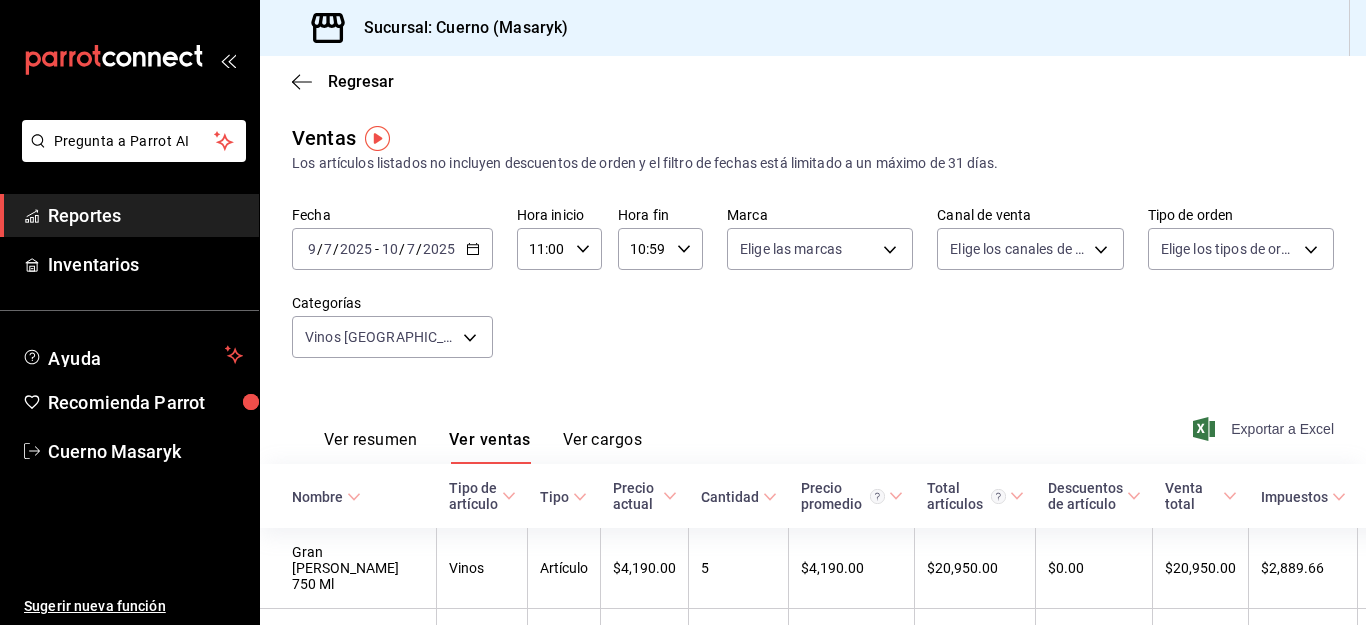 click on "Exportar a Excel" at bounding box center [1265, 429] 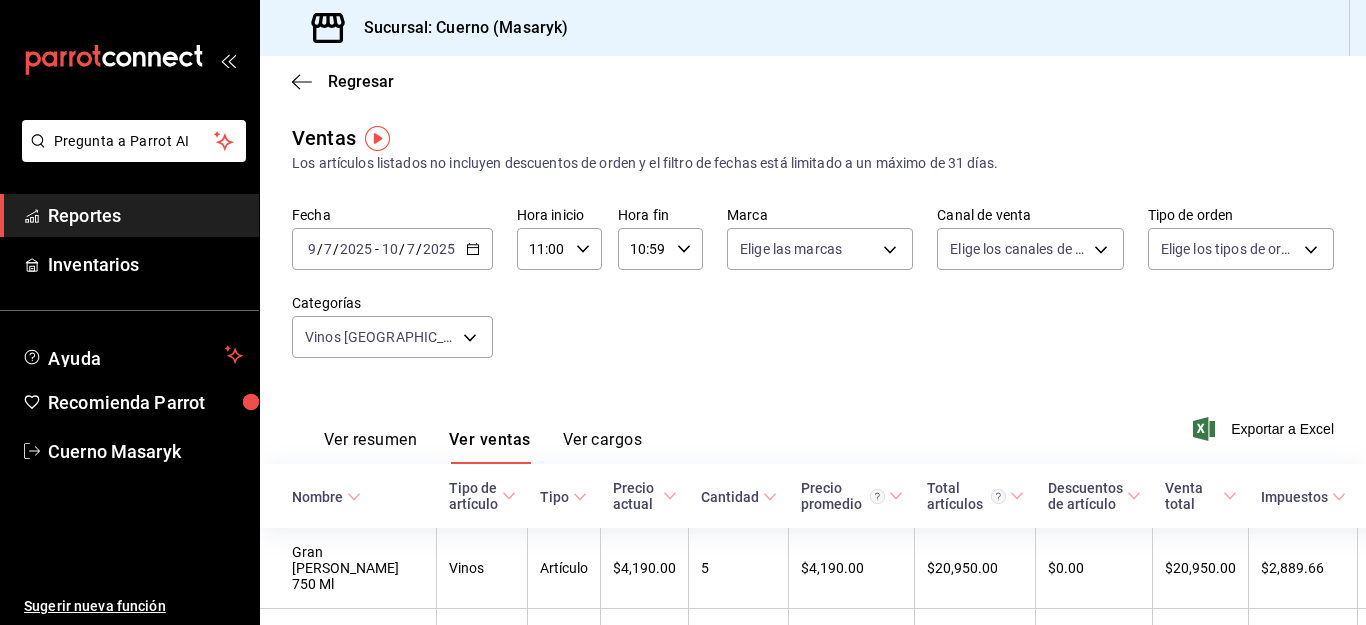 click 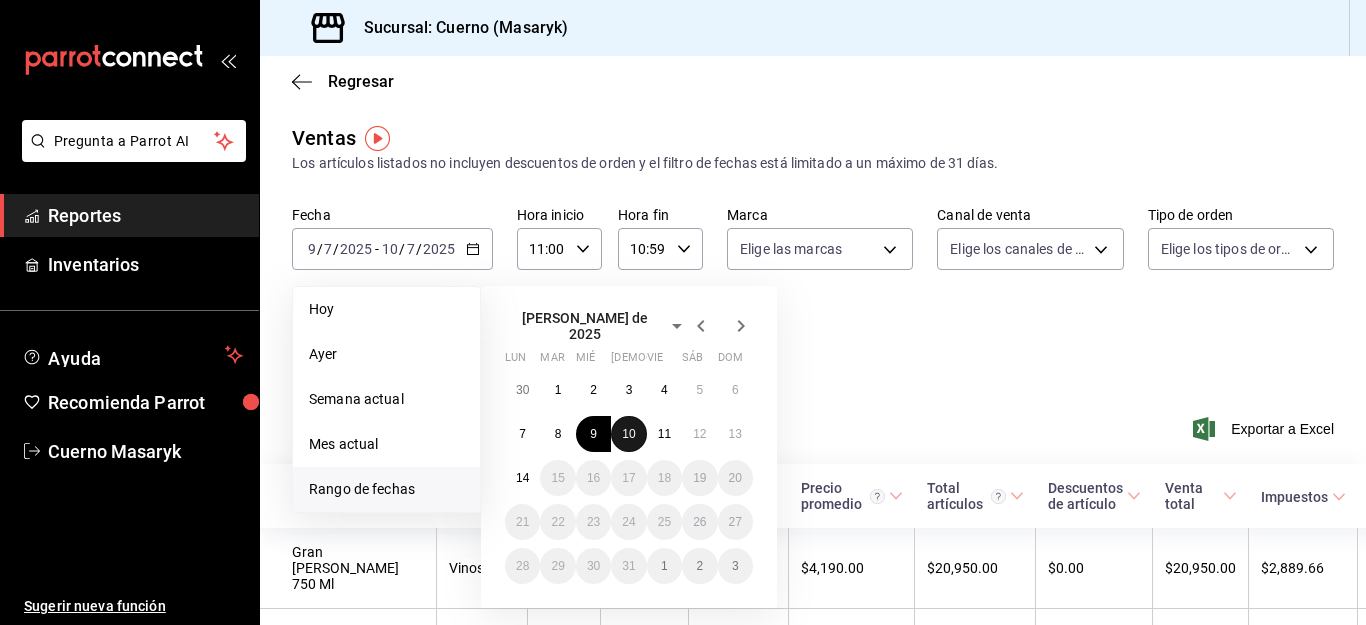 click on "10" at bounding box center [628, 434] 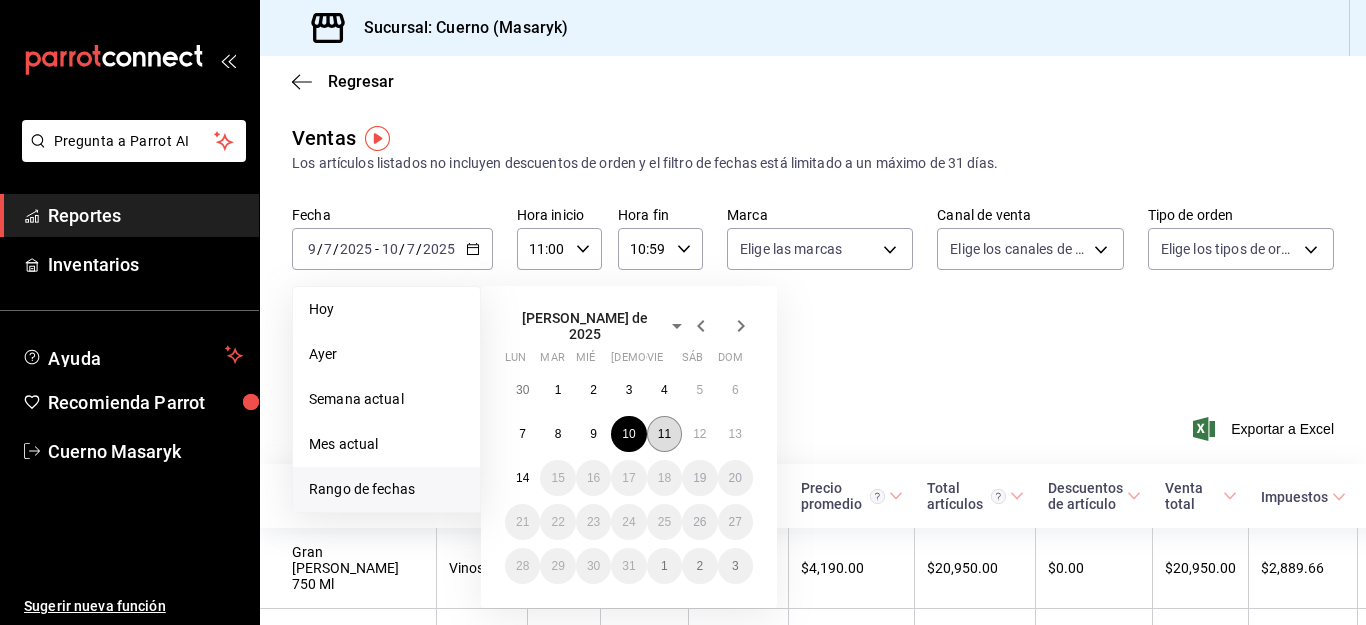 click on "11" at bounding box center (664, 434) 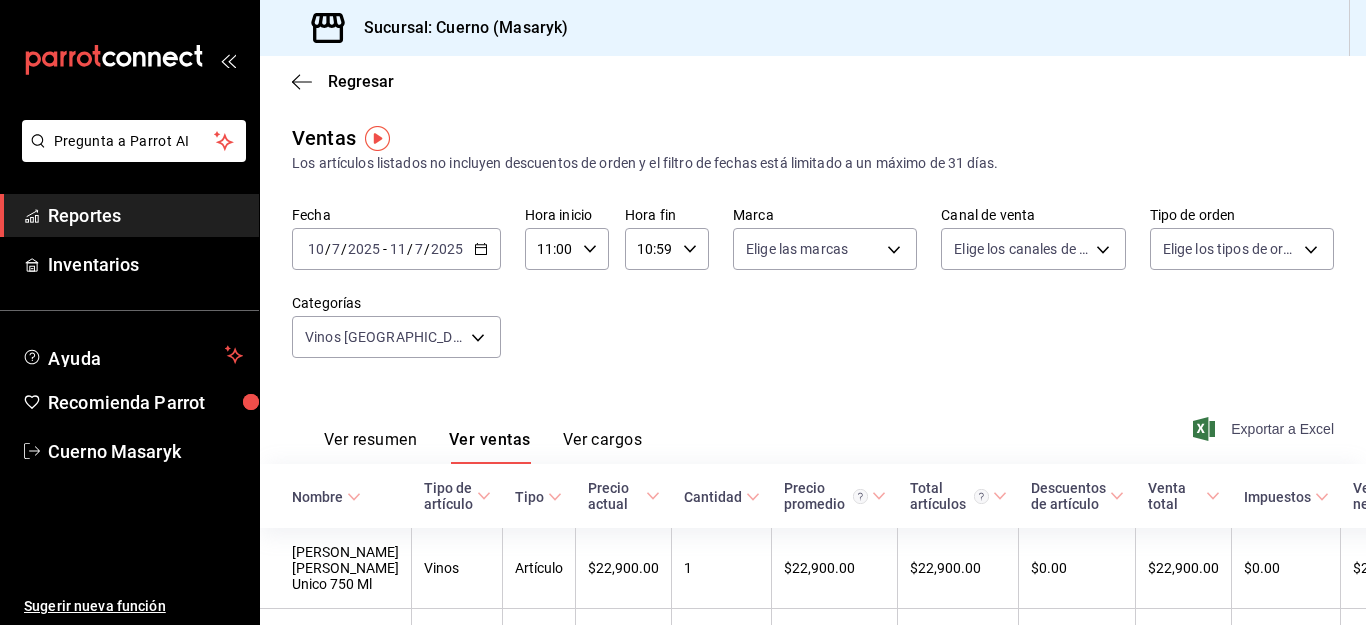 click on "Exportar a Excel" at bounding box center [1265, 429] 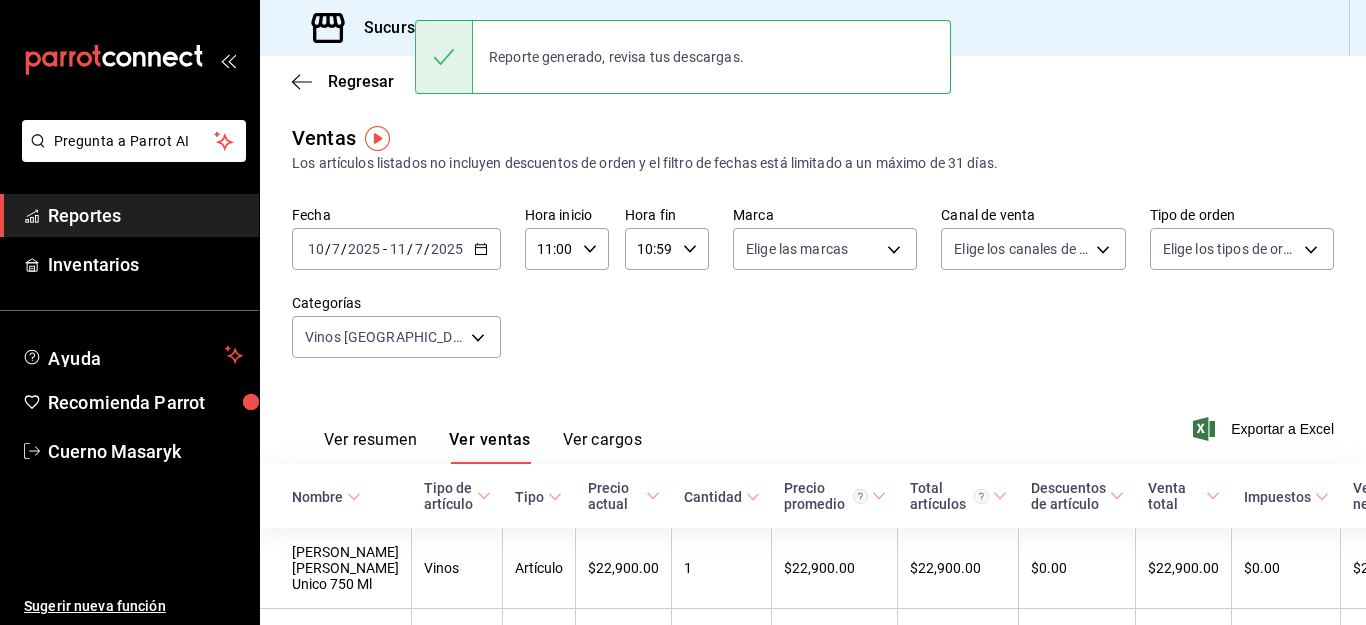 click 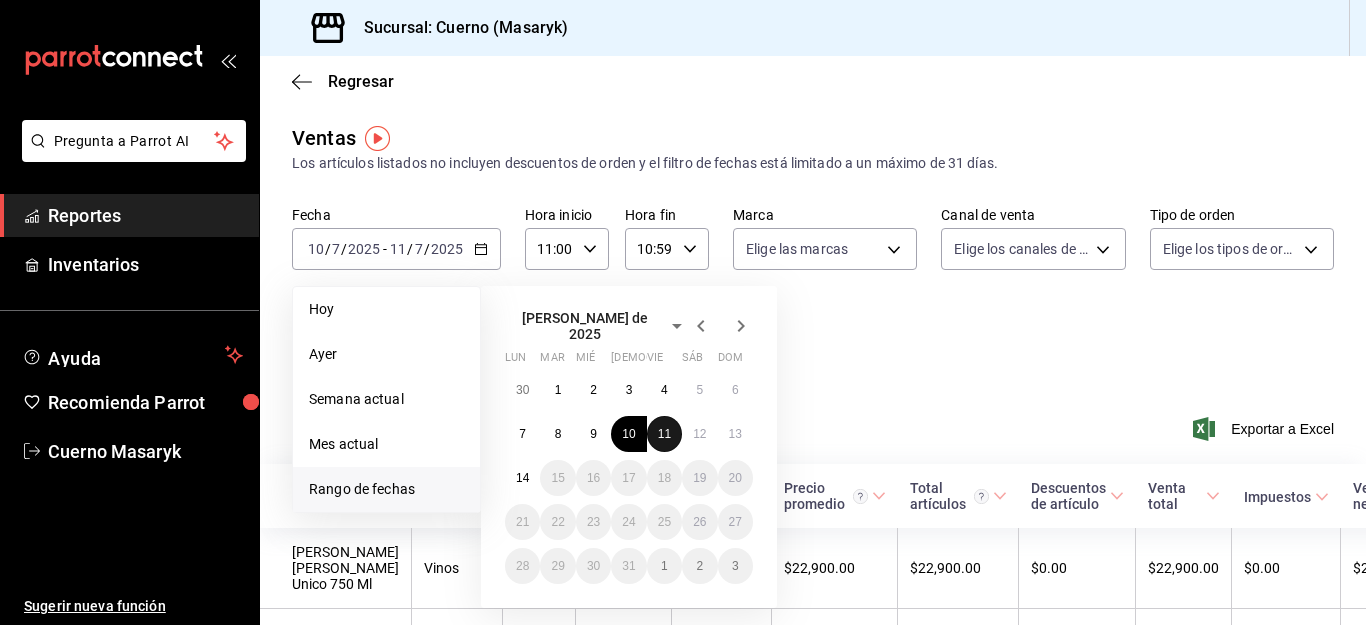 click on "11" at bounding box center (664, 434) 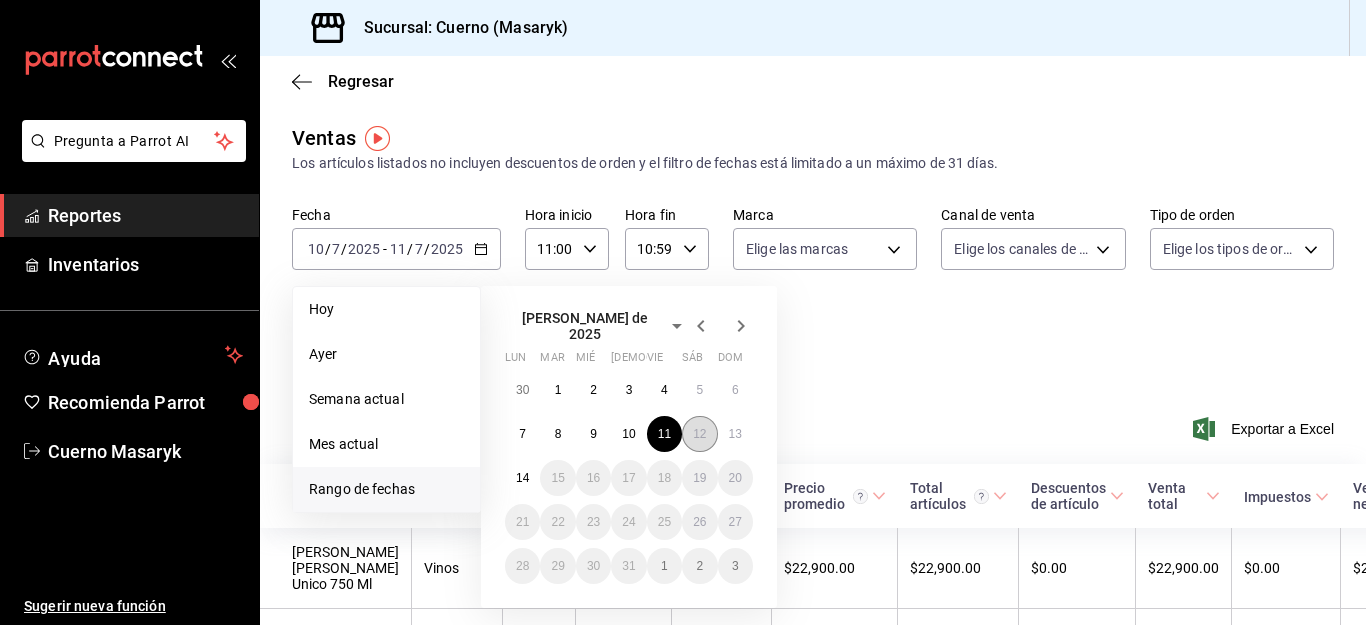 click on "12" at bounding box center (699, 434) 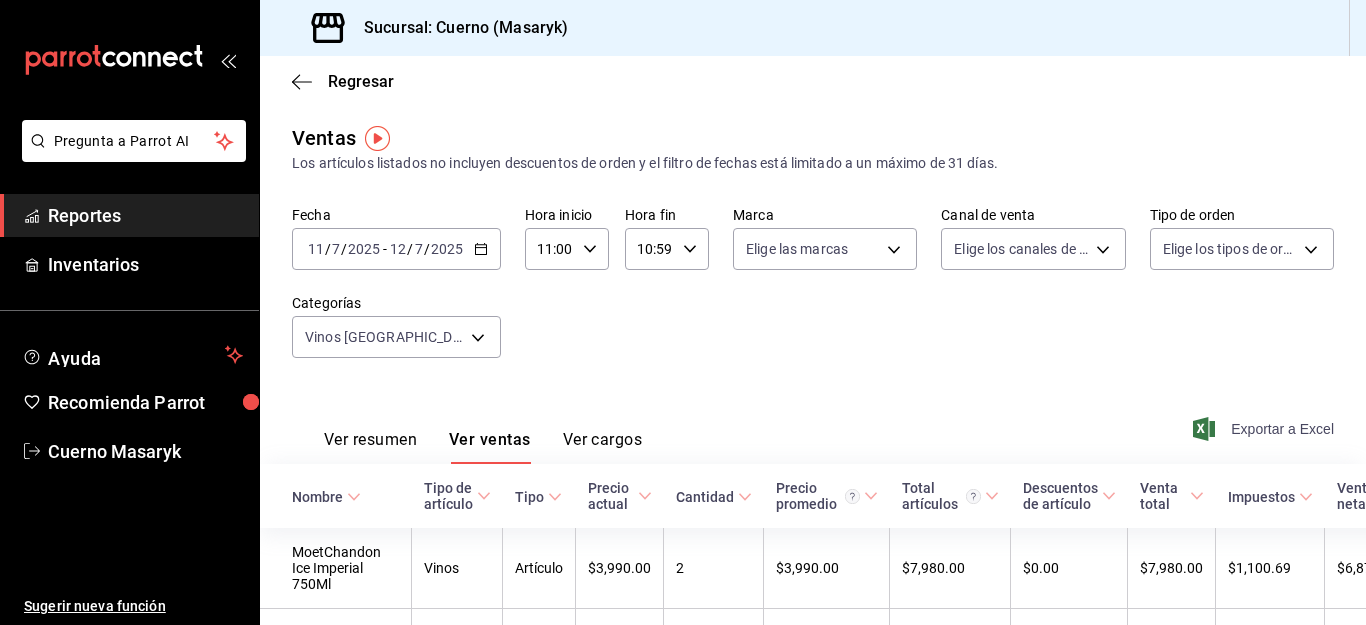 click on "Exportar a Excel" at bounding box center [1265, 429] 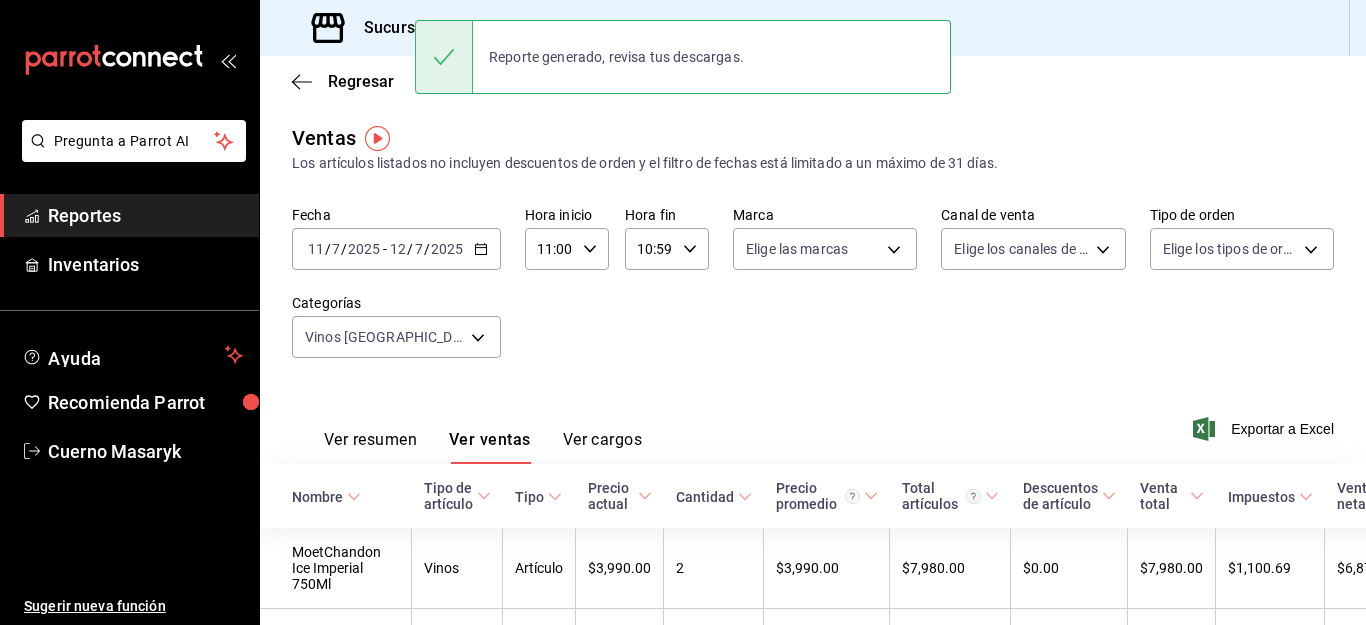 click 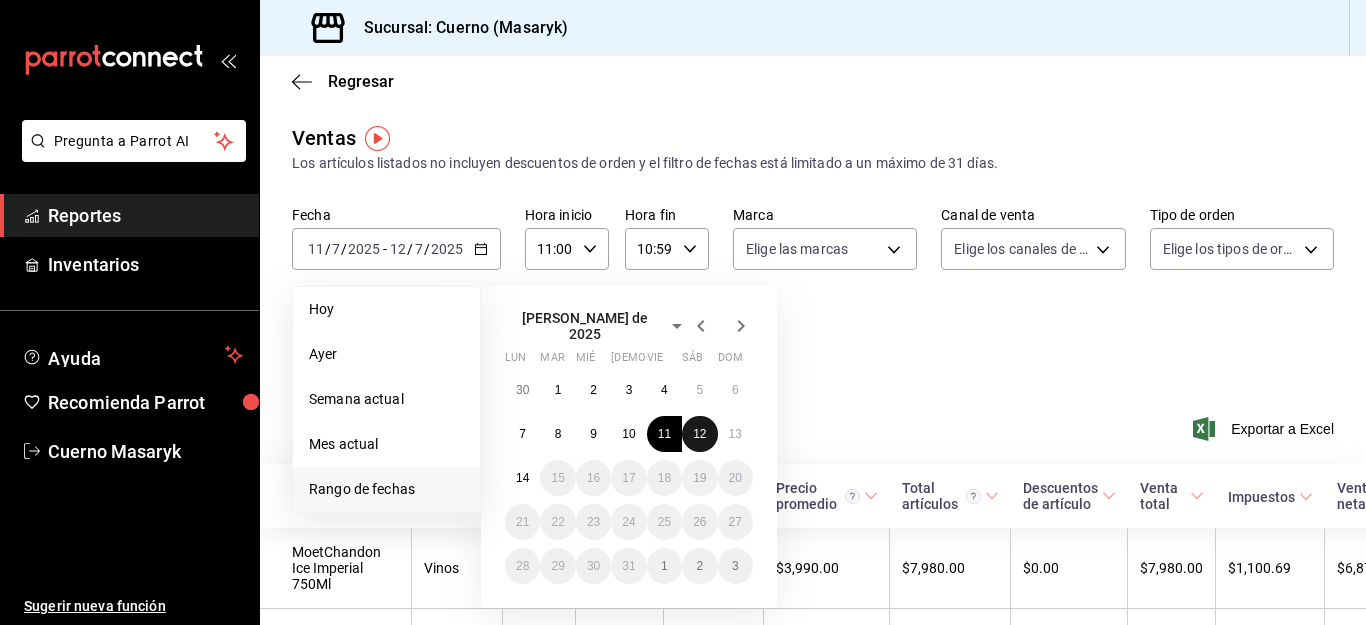 click on "12" at bounding box center (699, 434) 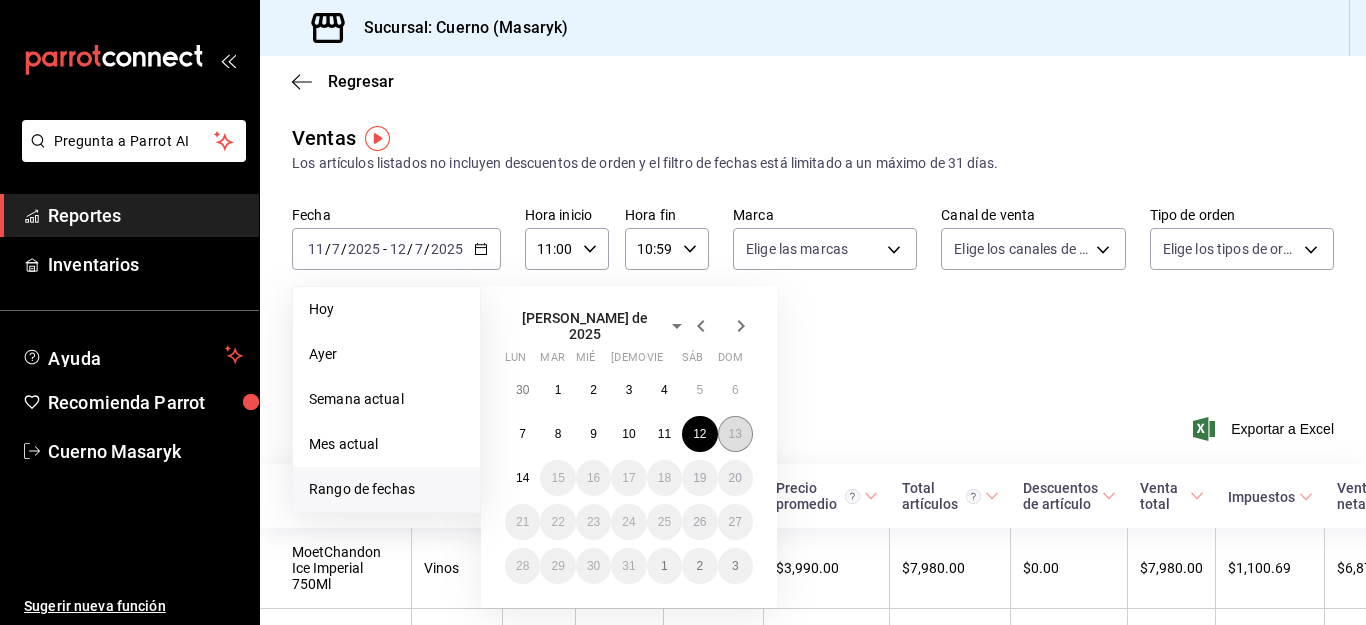 click on "13" at bounding box center (735, 434) 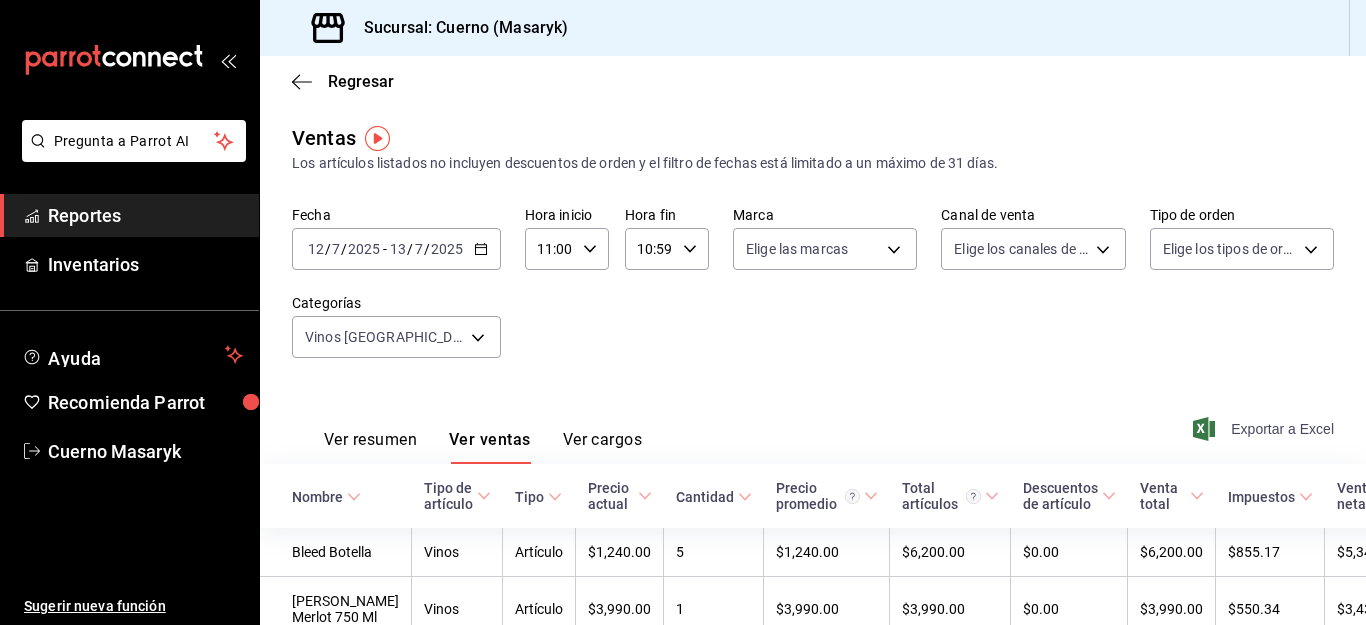 click on "Exportar a Excel" at bounding box center [1265, 429] 